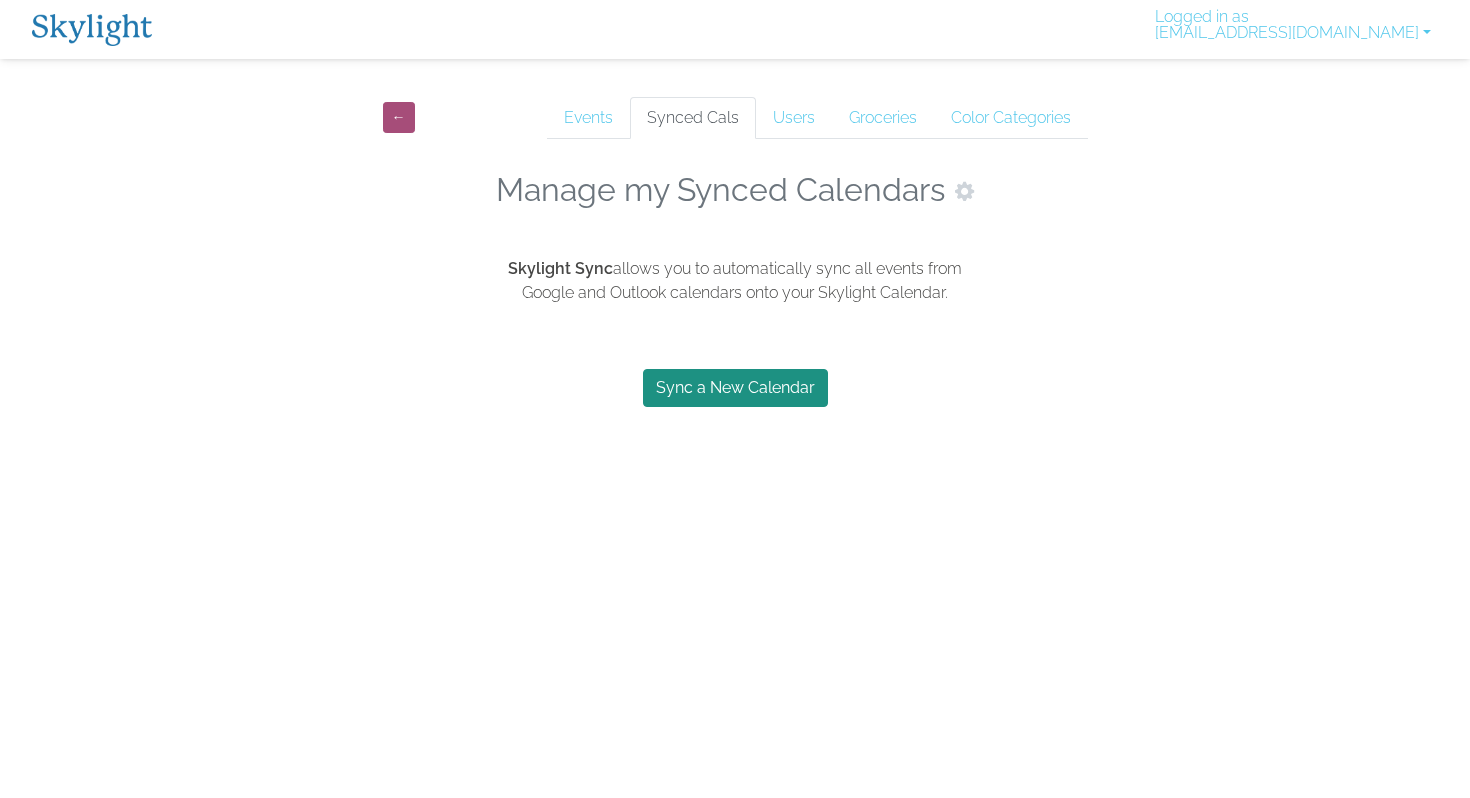 scroll, scrollTop: 0, scrollLeft: 0, axis: both 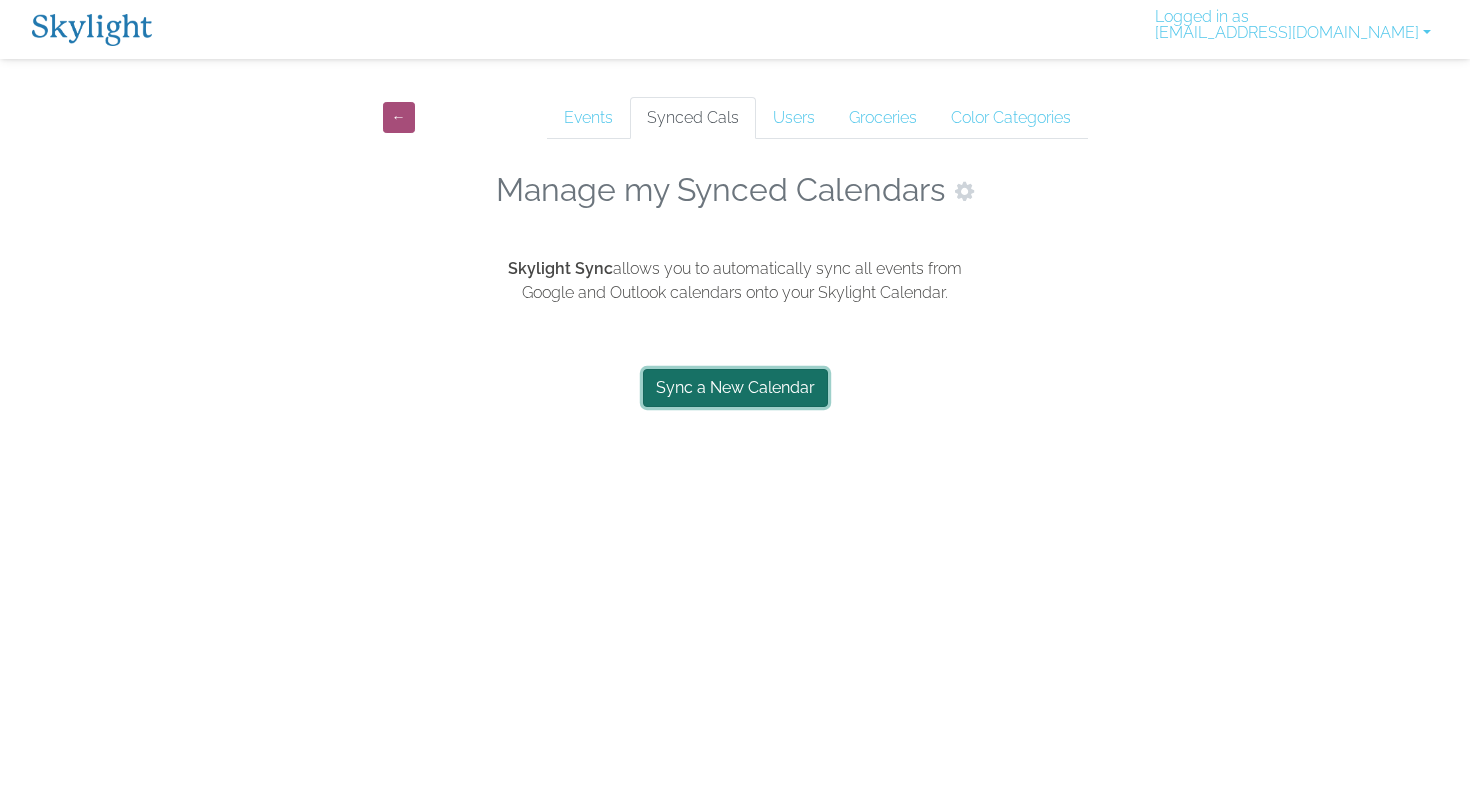 click on "Sync a New Calendar" at bounding box center [735, 388] 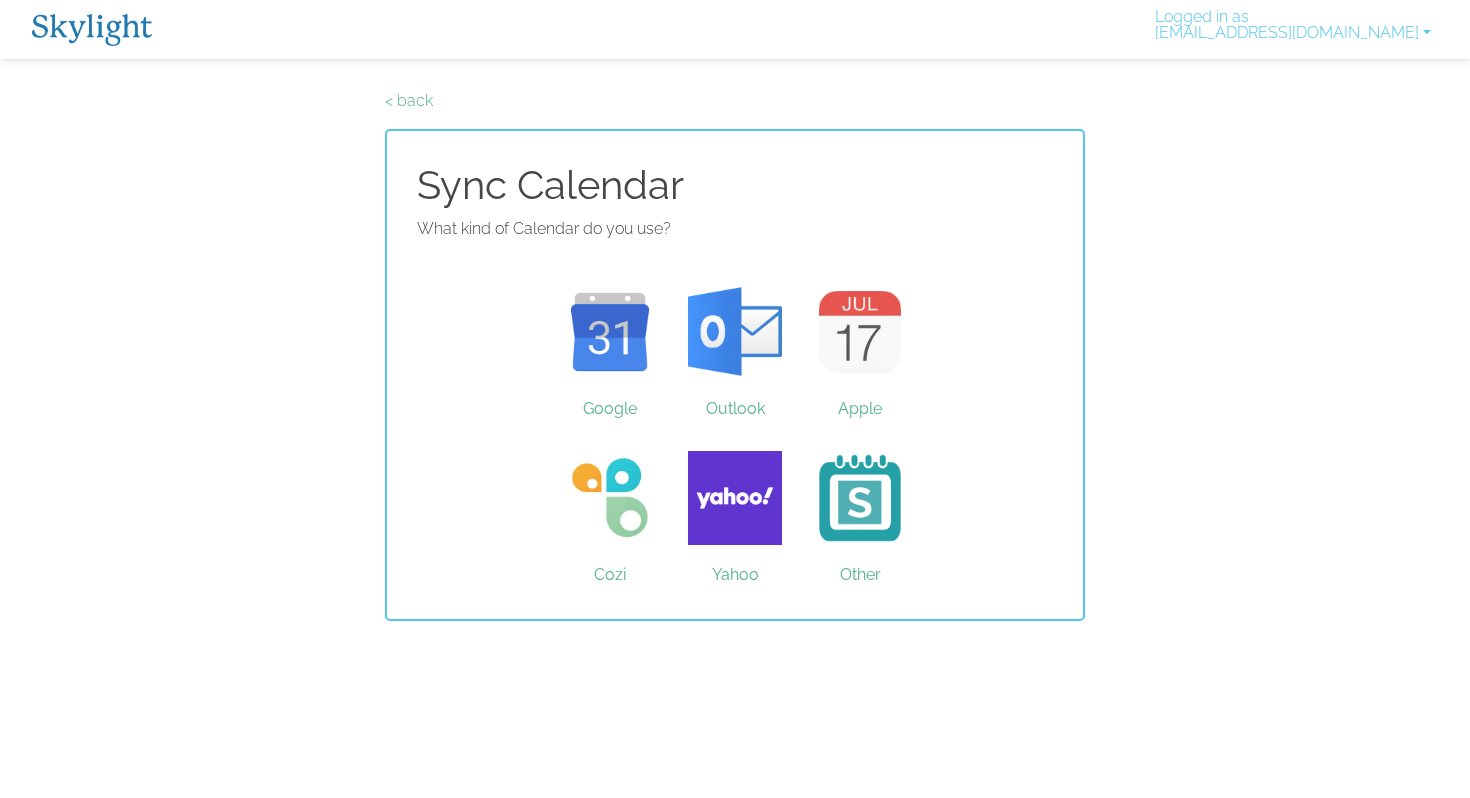 scroll, scrollTop: 0, scrollLeft: 0, axis: both 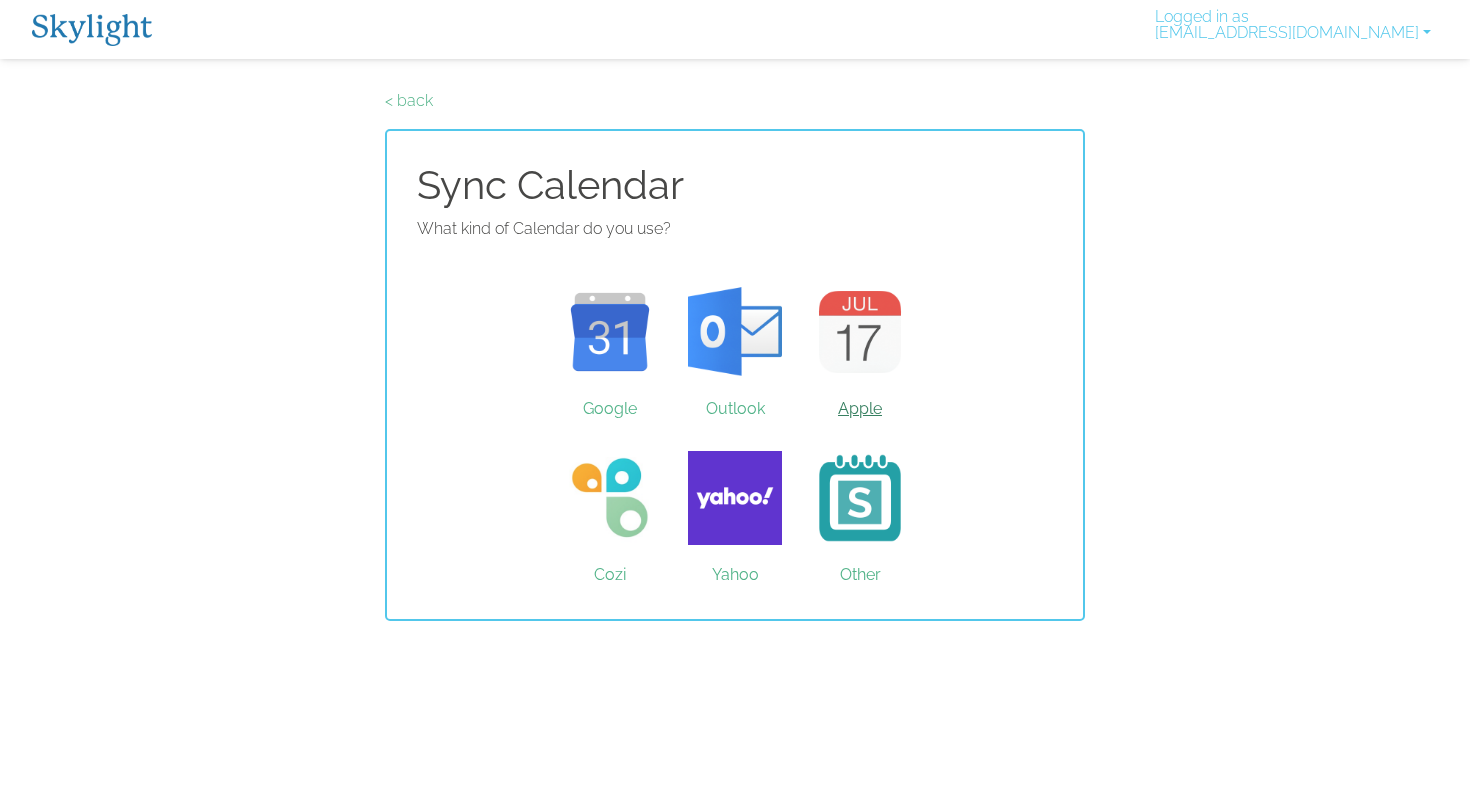 click on "Apple" at bounding box center [860, 332] 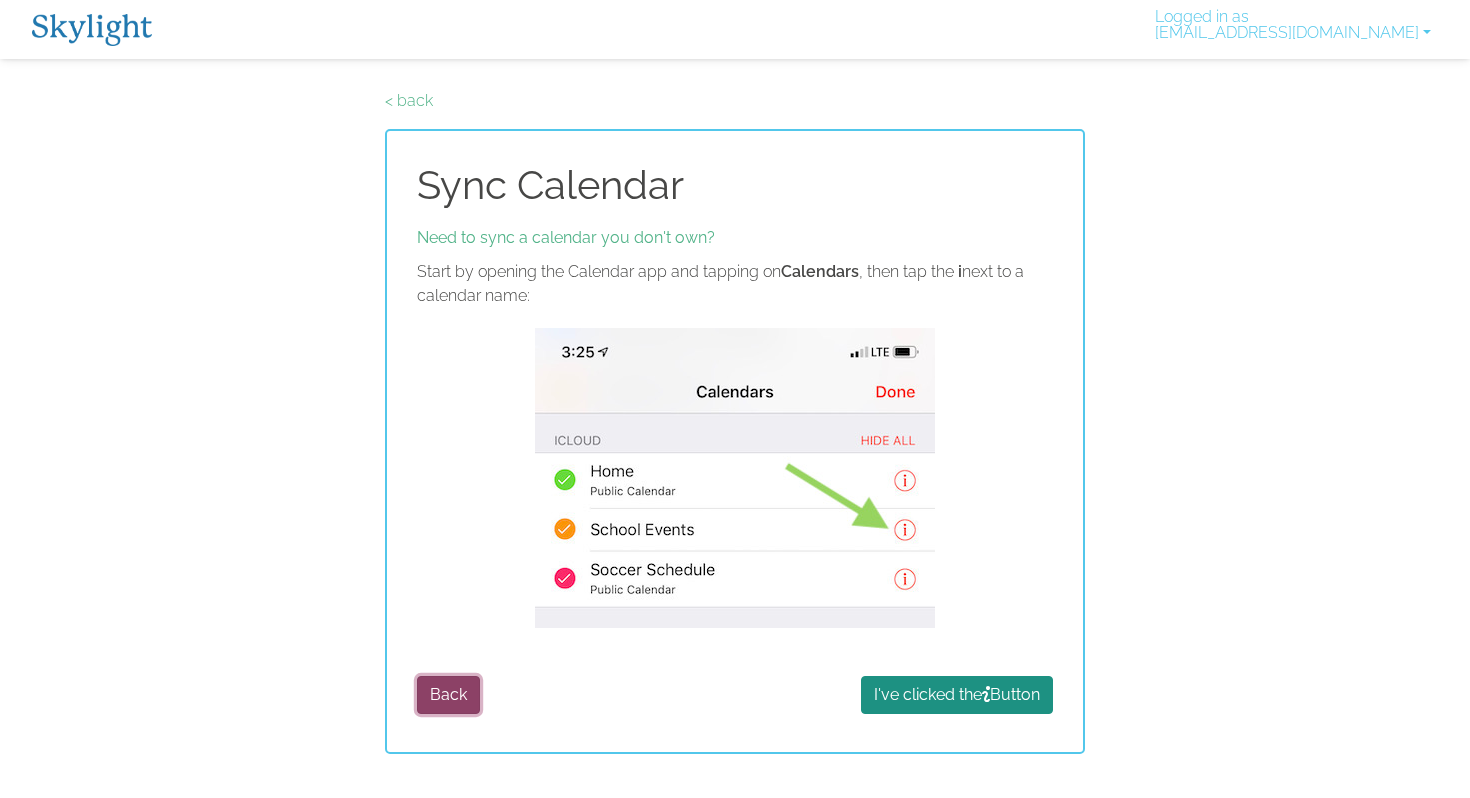 click on "Back" at bounding box center (448, 695) 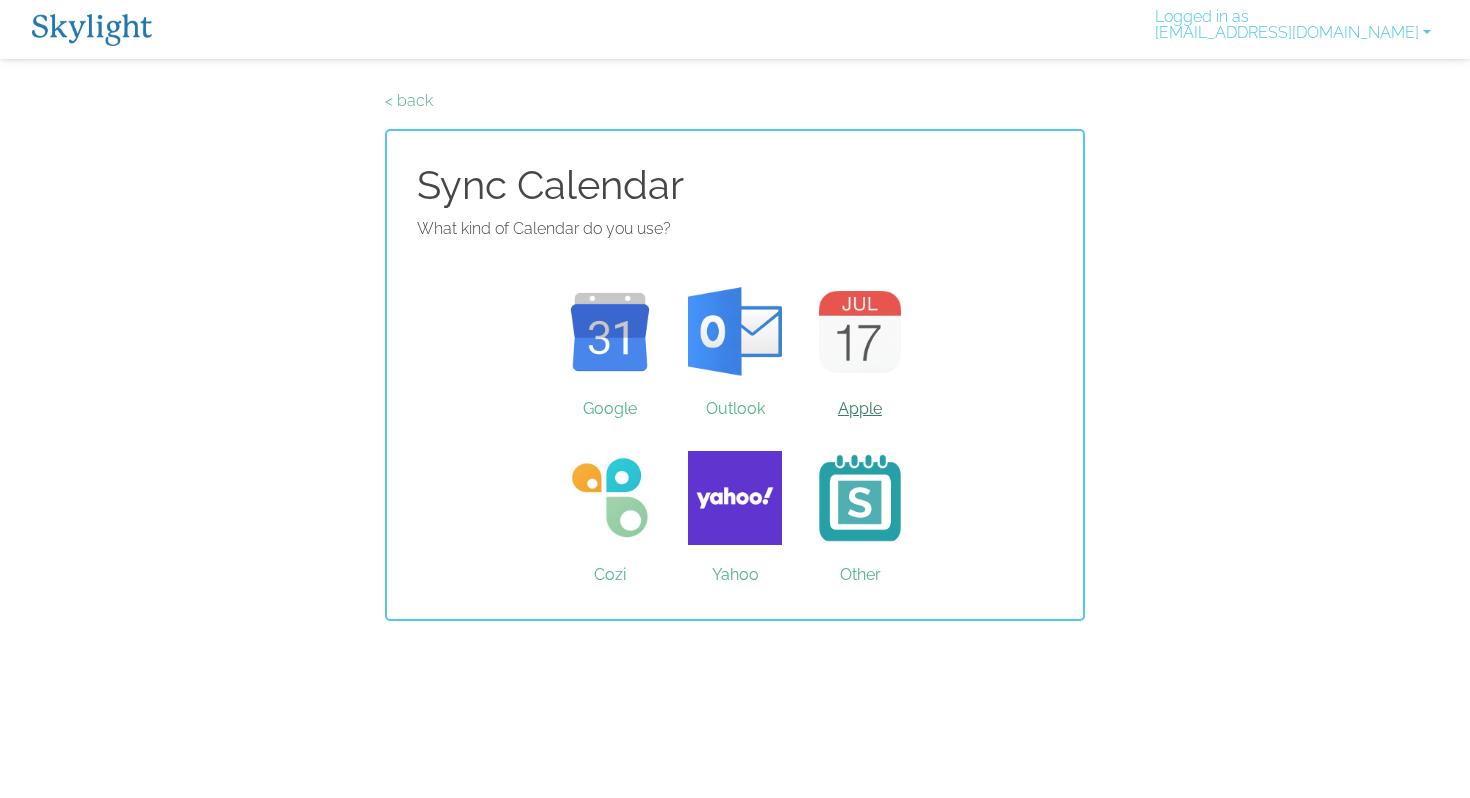 click on "Apple" at bounding box center [860, 332] 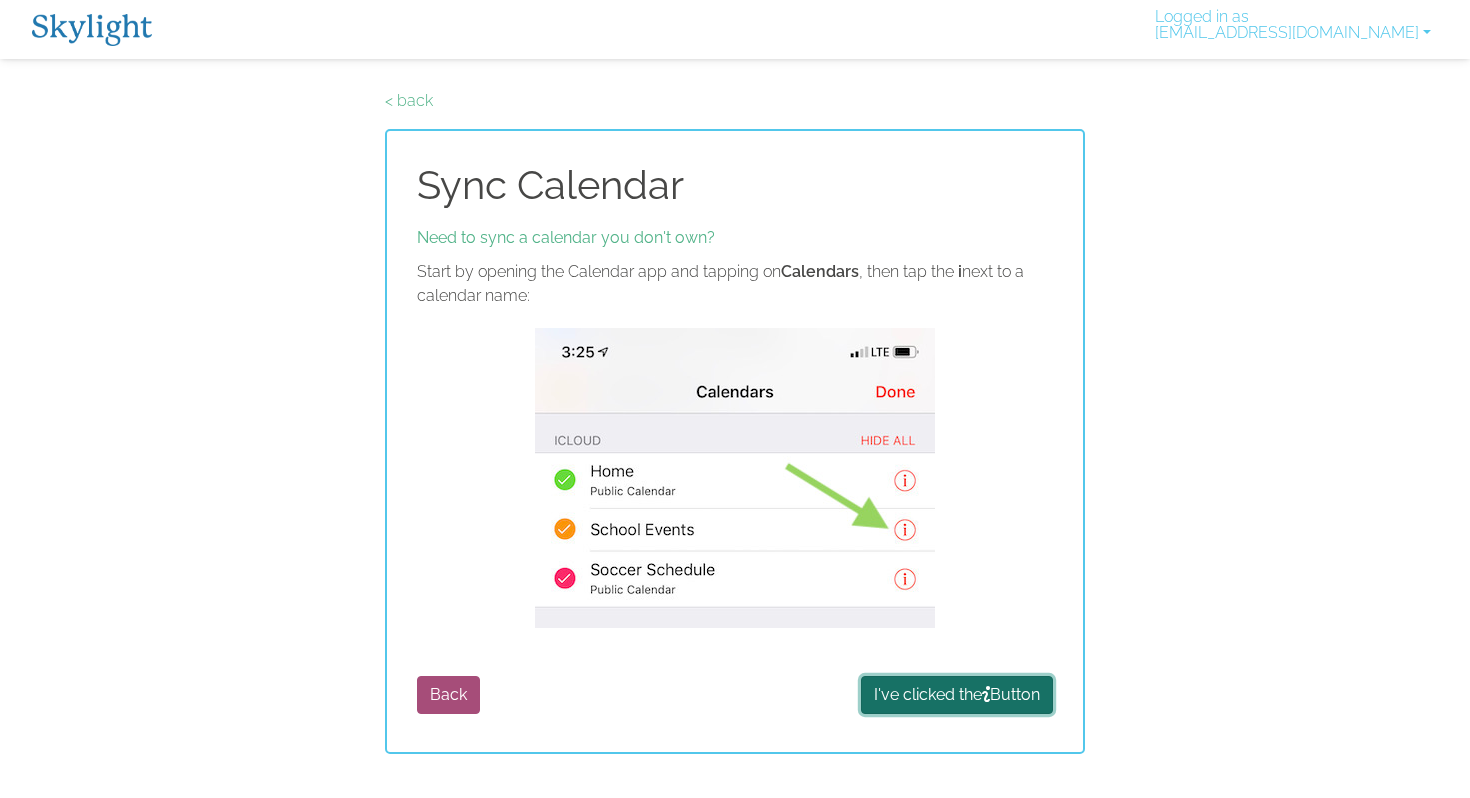 click on "I've clicked the   Button" at bounding box center (957, 695) 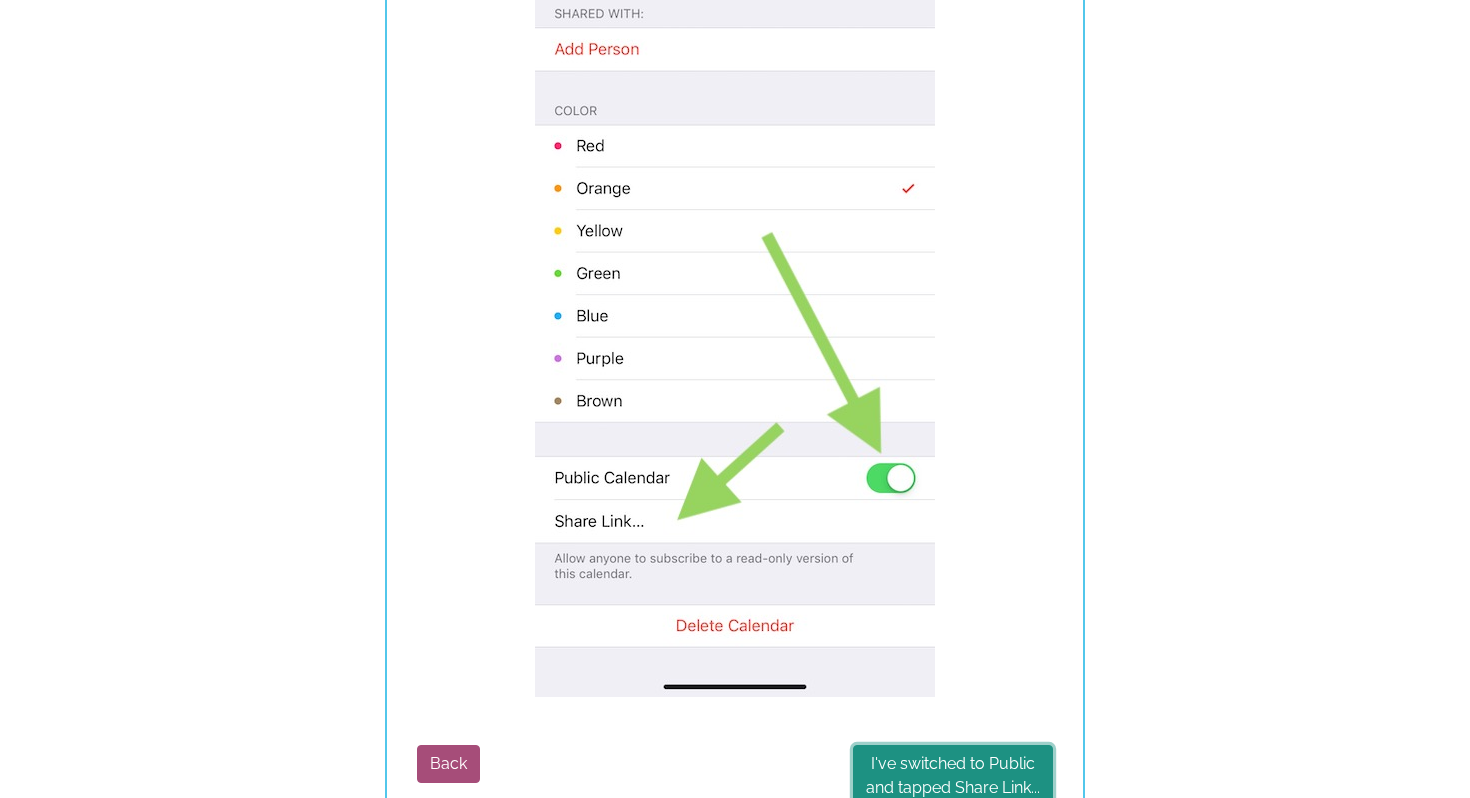 scroll, scrollTop: 436, scrollLeft: 0, axis: vertical 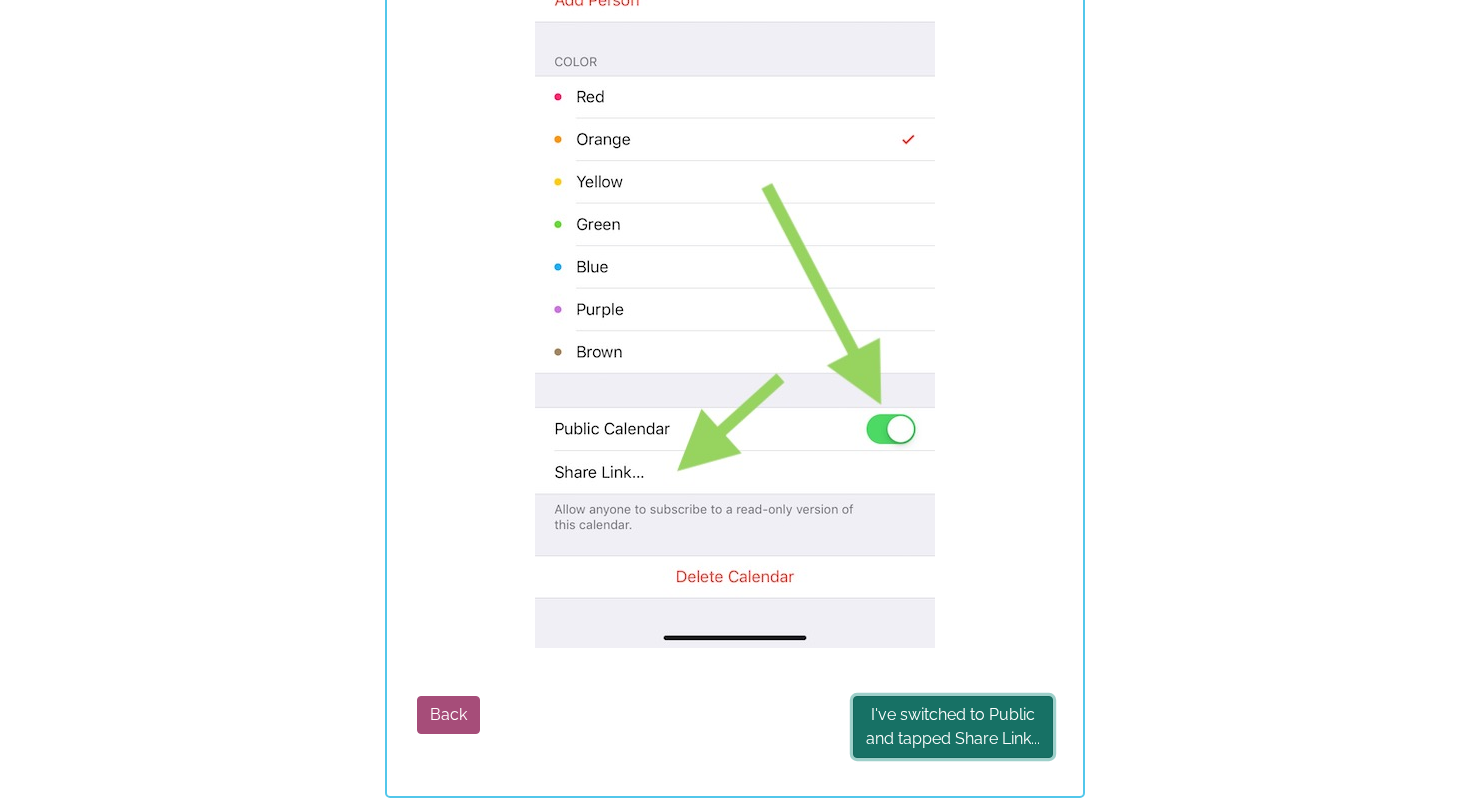 click on "I've switched to Public and tapped Share Link..." at bounding box center (953, 727) 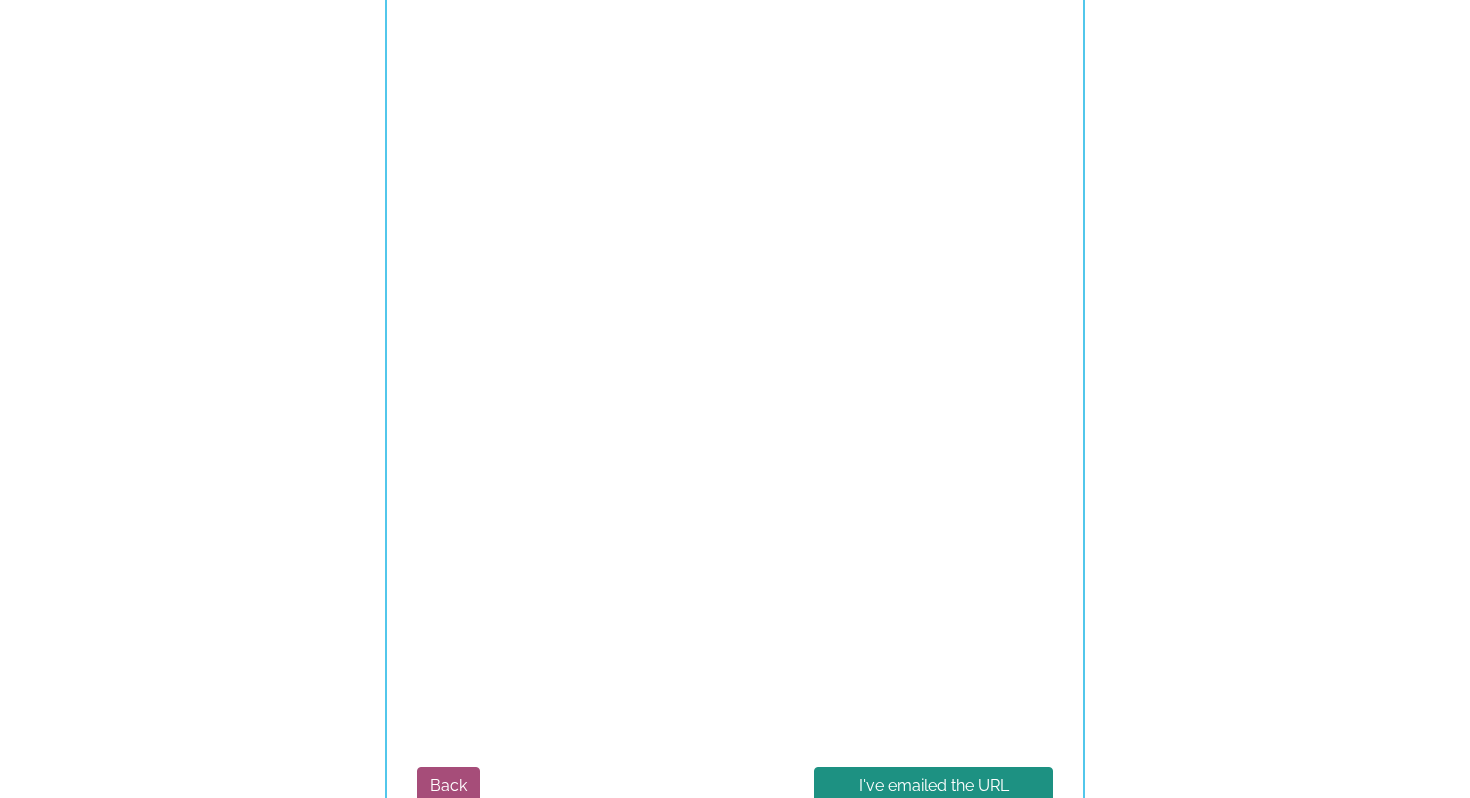 scroll, scrollTop: 0, scrollLeft: 0, axis: both 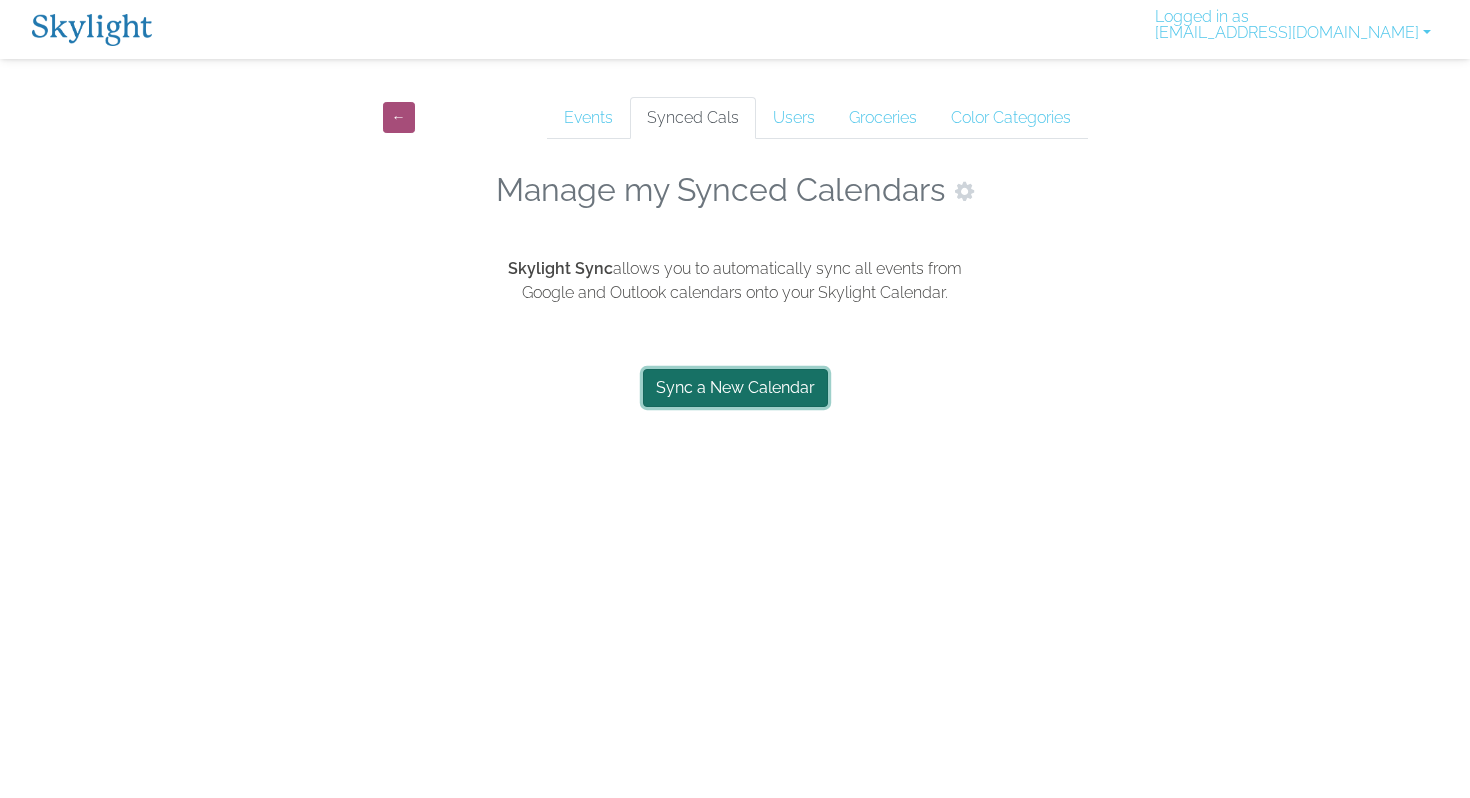 click on "Sync a New Calendar" at bounding box center (735, 388) 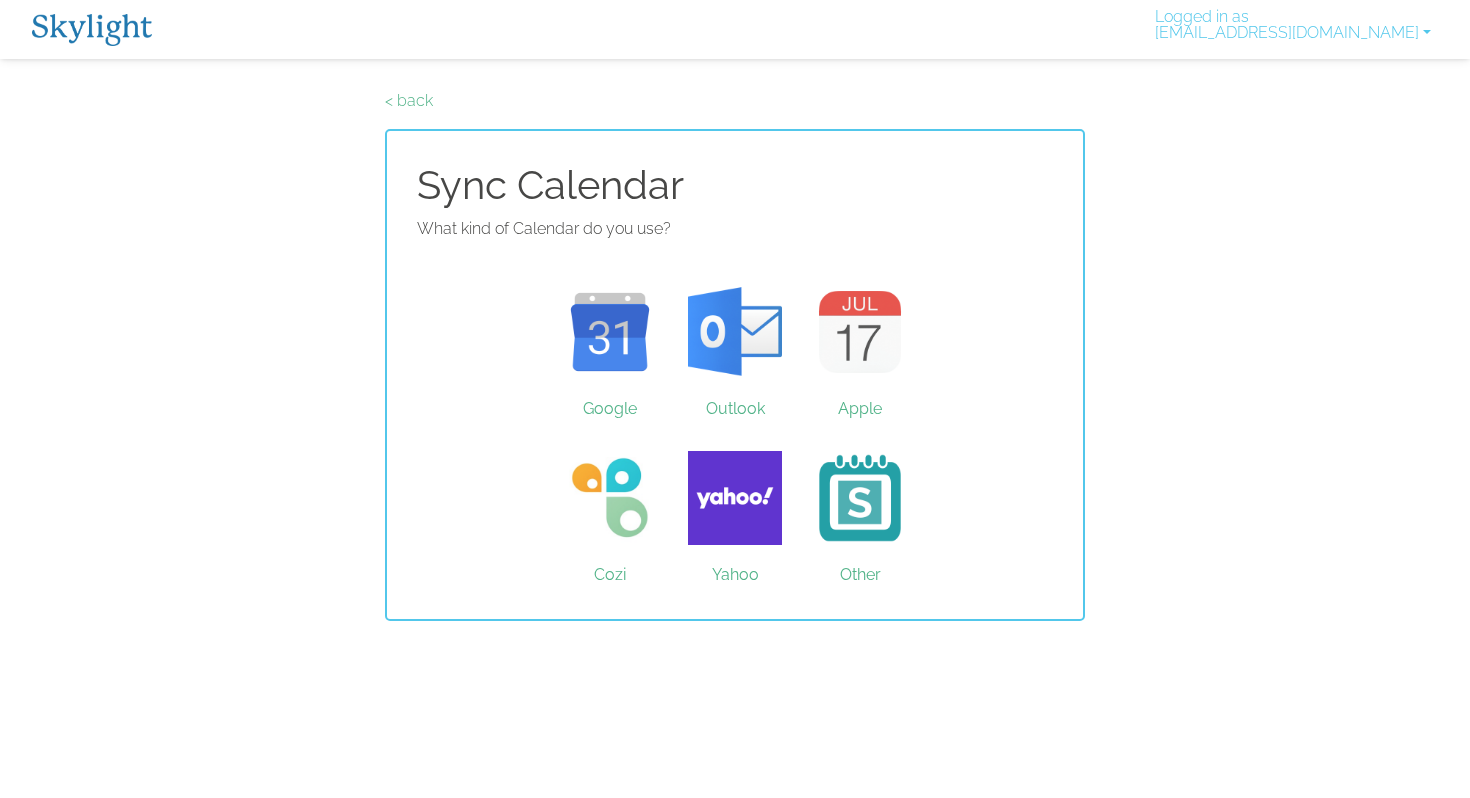 scroll, scrollTop: 0, scrollLeft: 0, axis: both 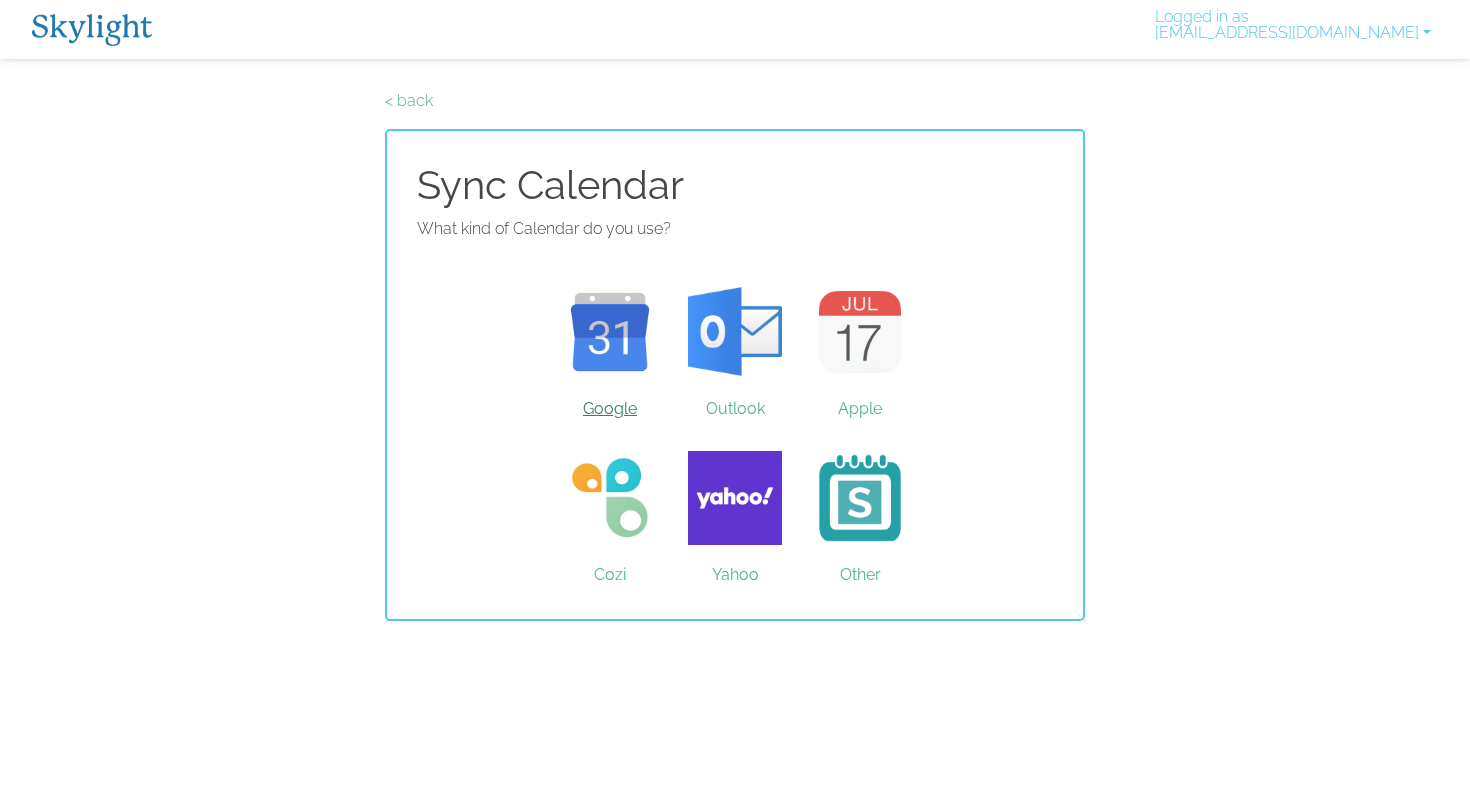 click on "Google" at bounding box center [610, 332] 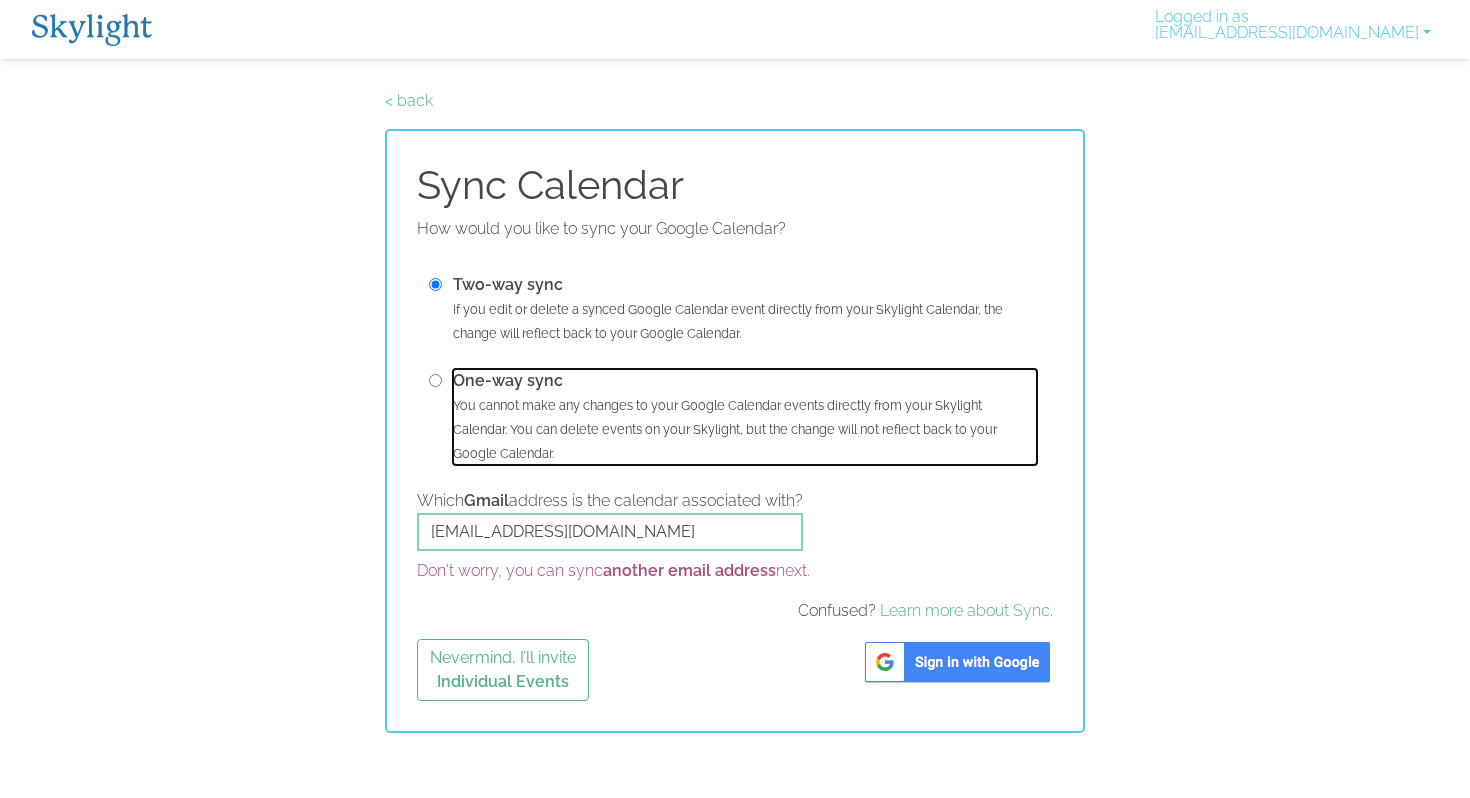 click on "You cannot make any changes to your Google Calendar events directly from your Skylight Calendar. You can delete events on your Skylight, but the change will not reflect back to your Google Calendar." at bounding box center (725, 429) 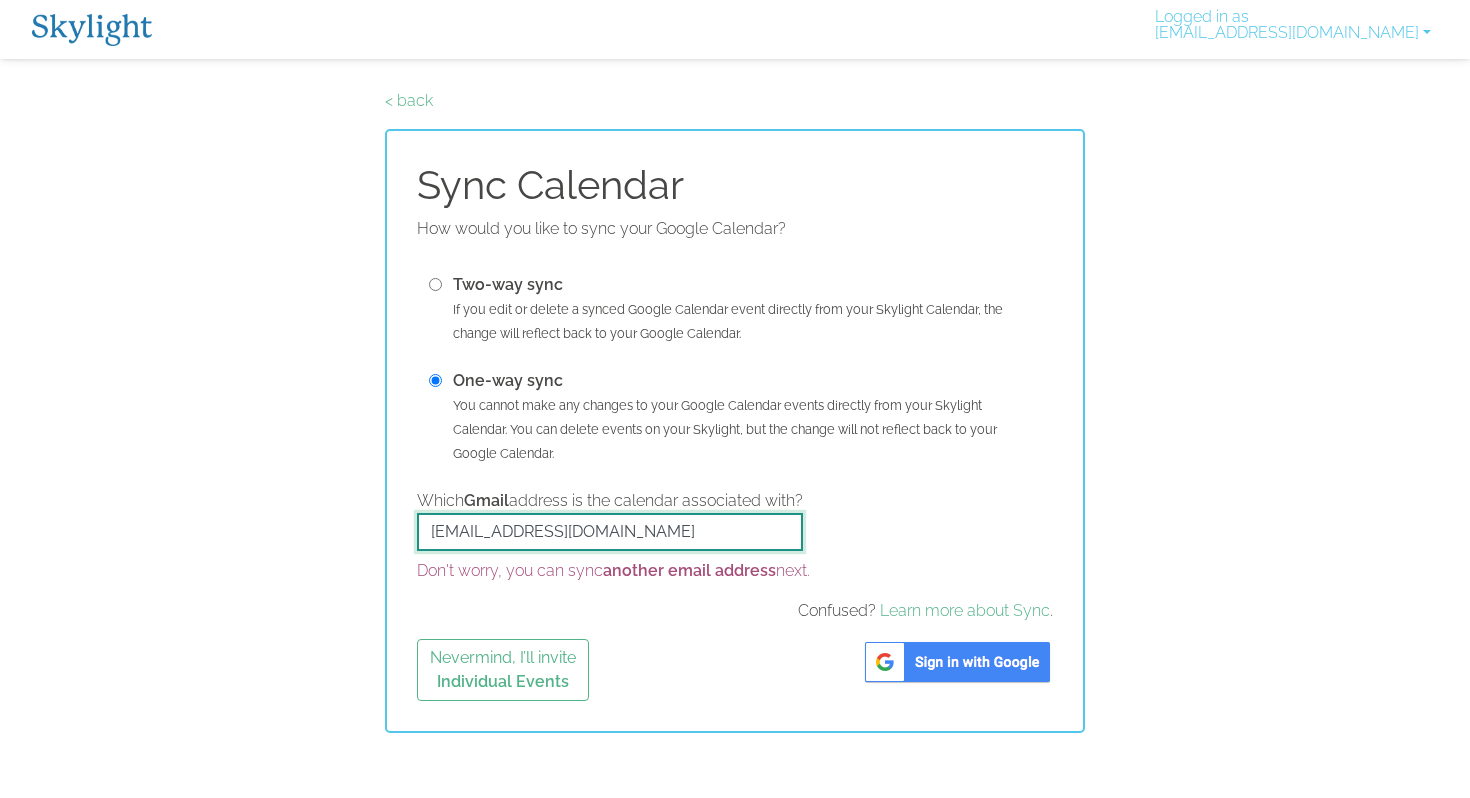 click on "[EMAIL_ADDRESS][DOMAIN_NAME]" at bounding box center (610, 532) 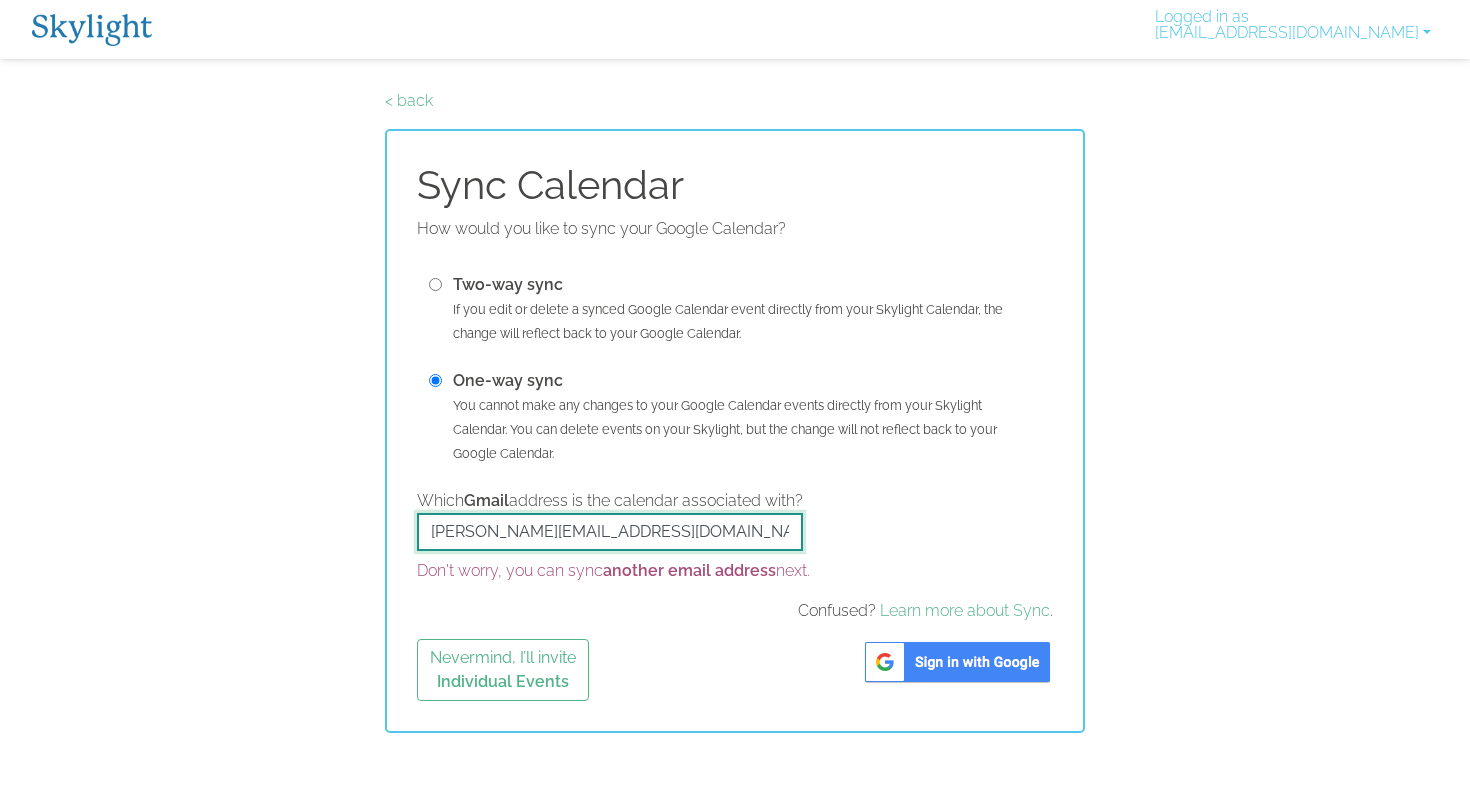click on "sidler.tcservices@gmail.com" at bounding box center (610, 532) 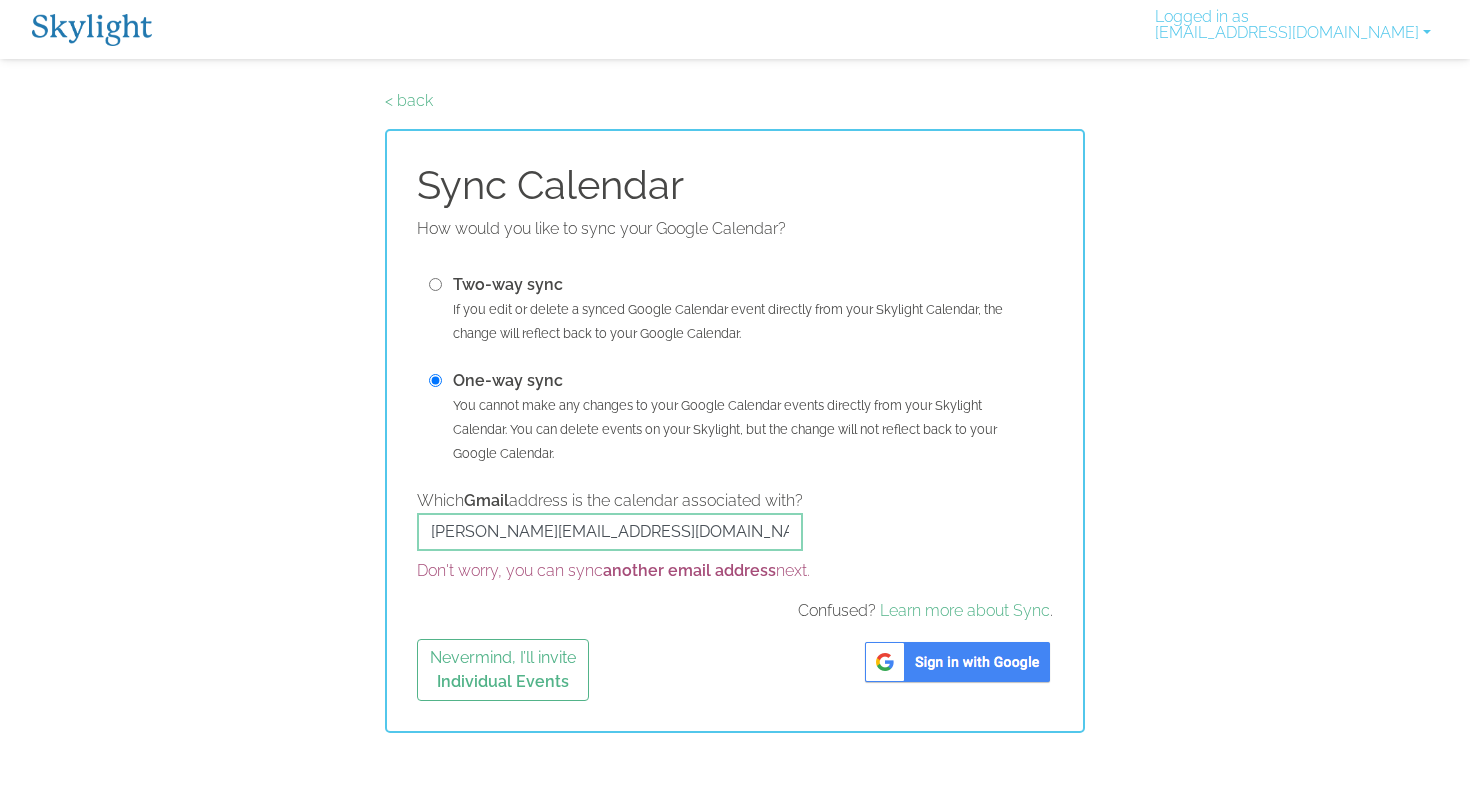 click at bounding box center [957, 662] 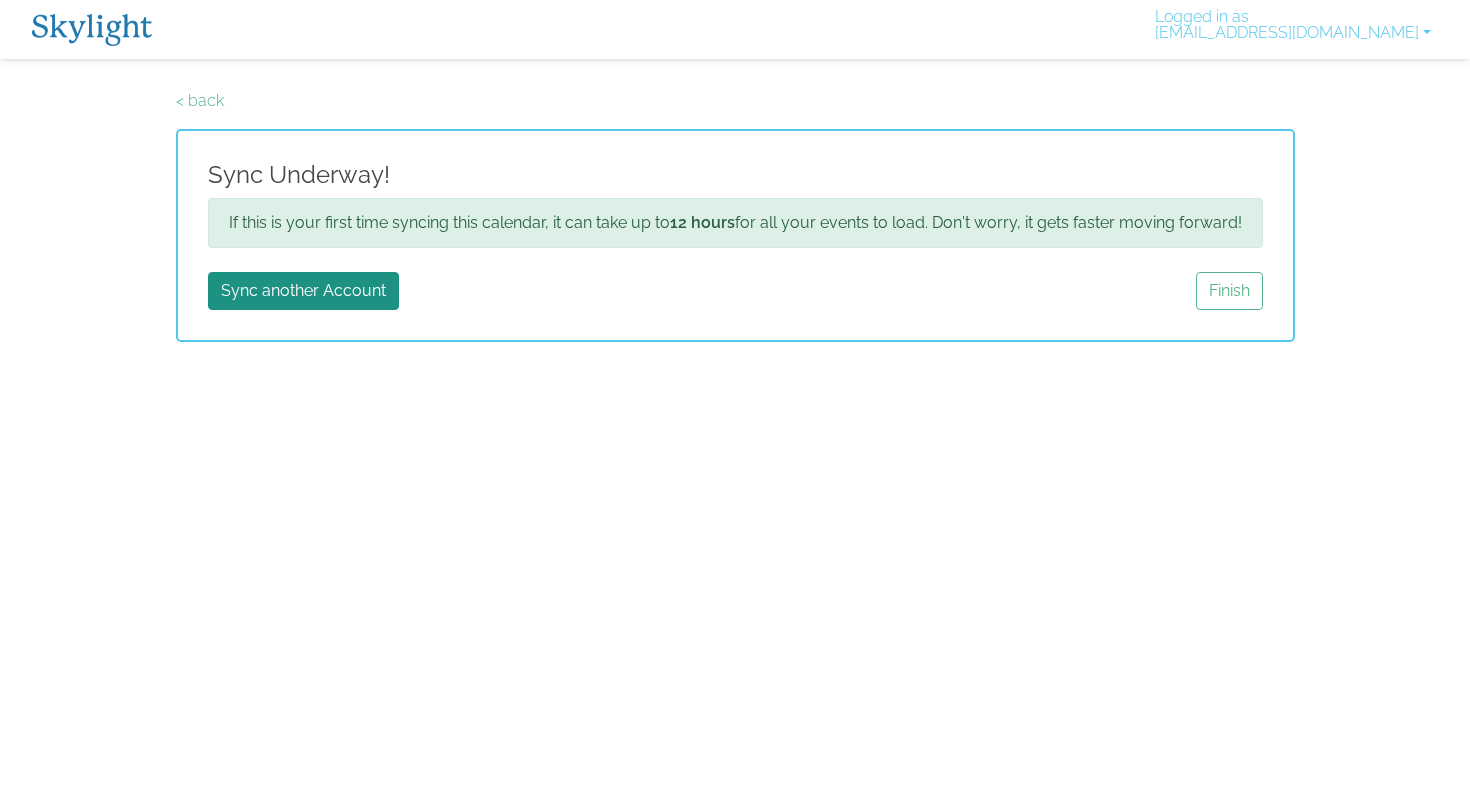 scroll, scrollTop: 0, scrollLeft: 0, axis: both 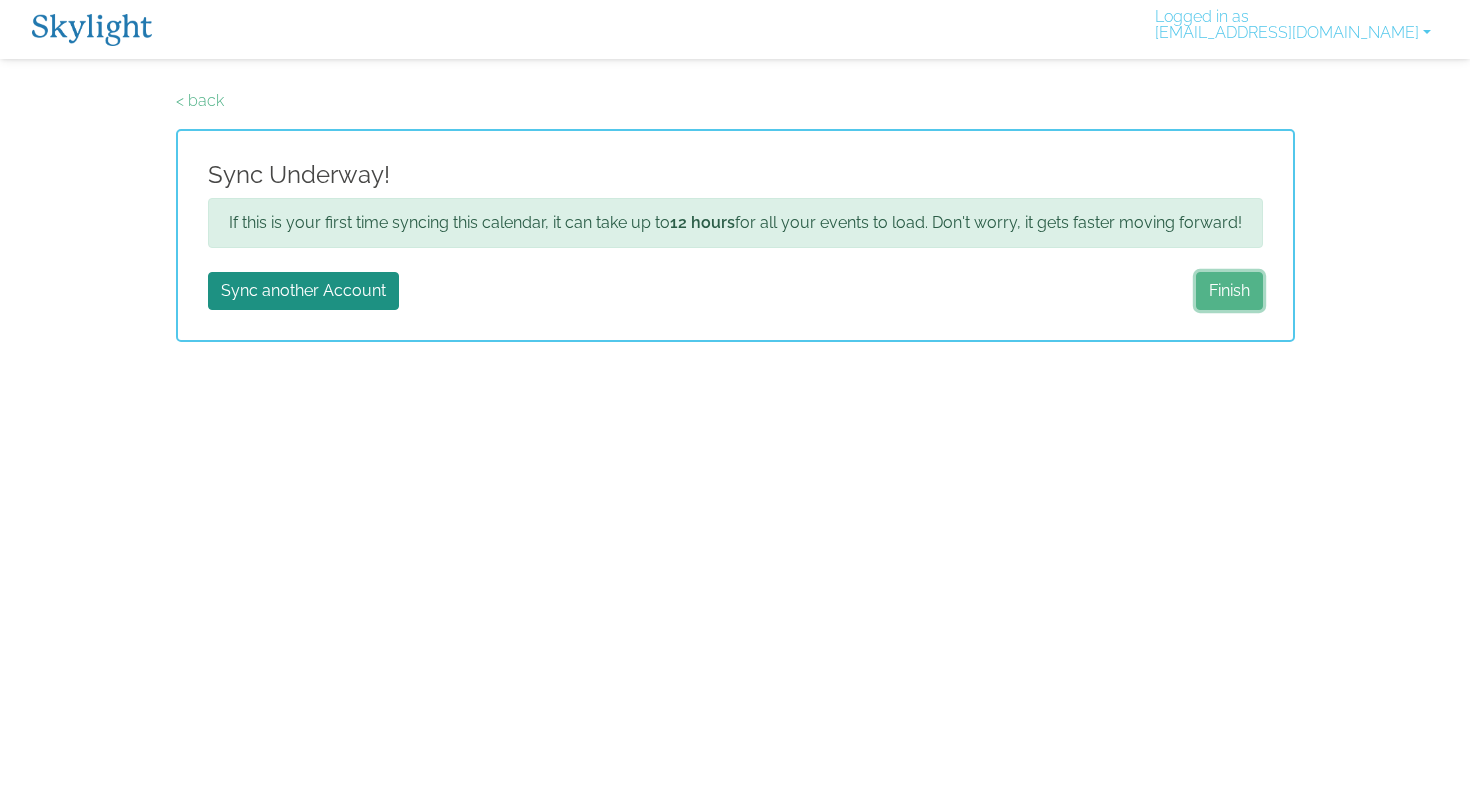 click on "Finish" at bounding box center (1229, 291) 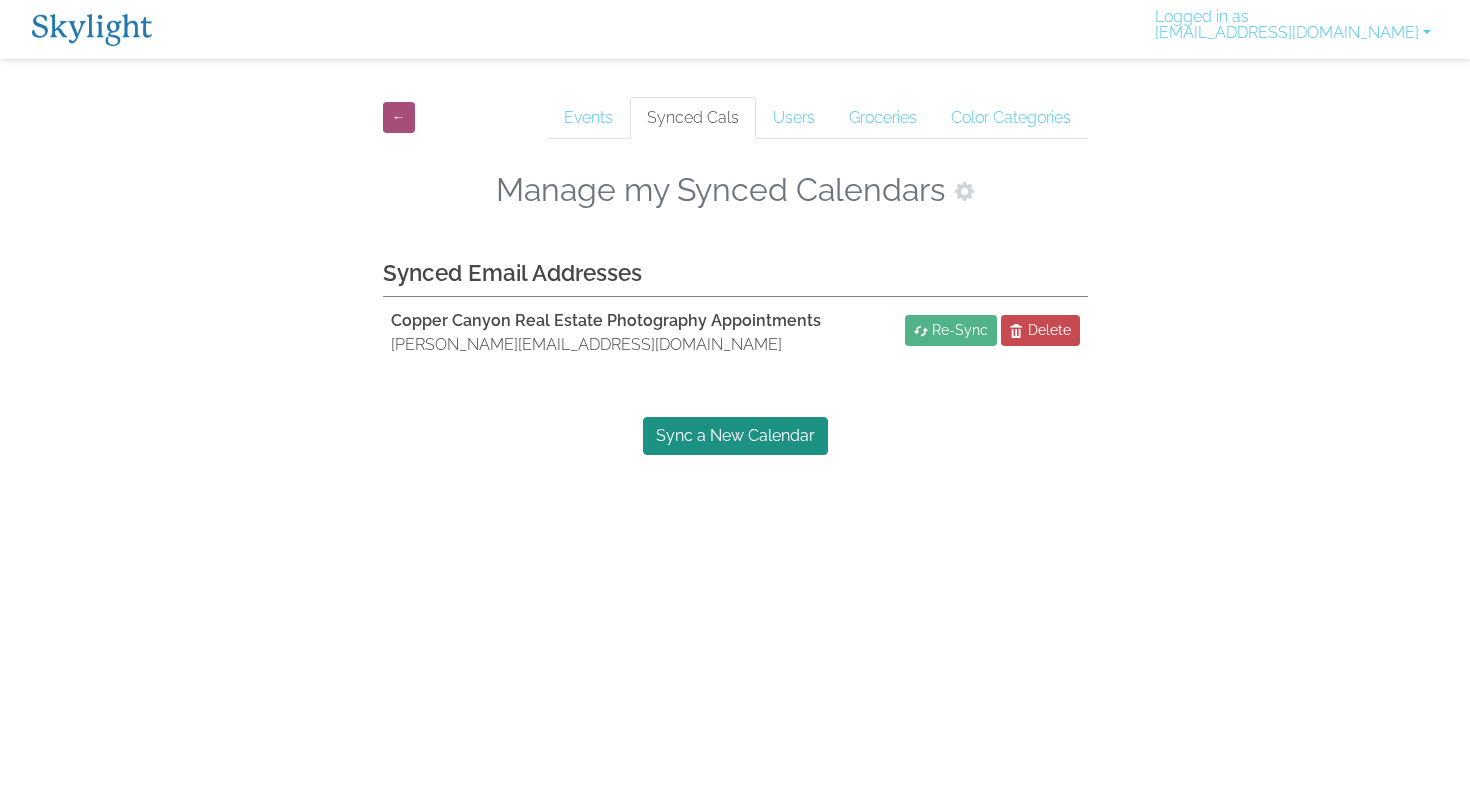 scroll, scrollTop: 0, scrollLeft: 0, axis: both 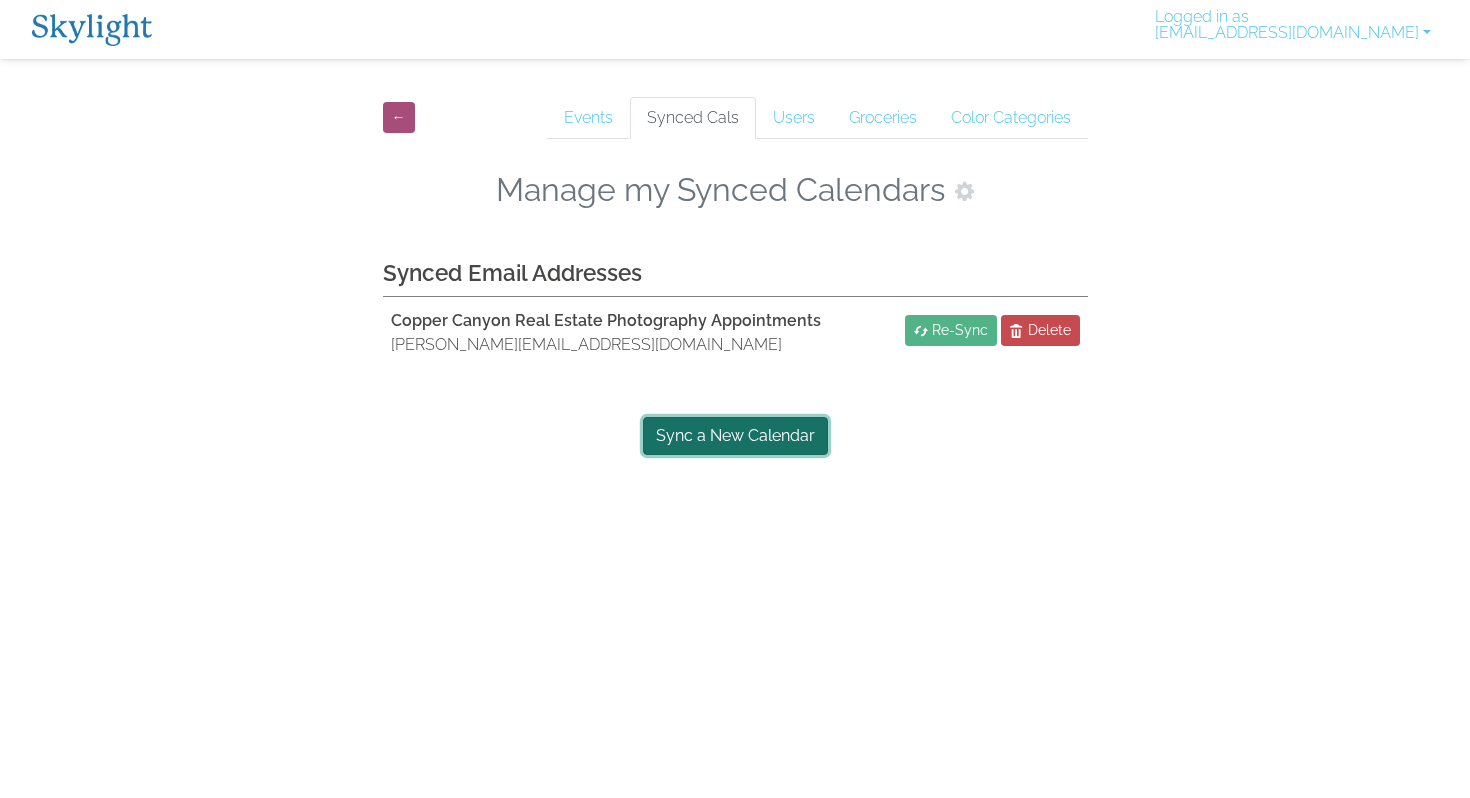 click on "Sync a New Calendar" at bounding box center (735, 436) 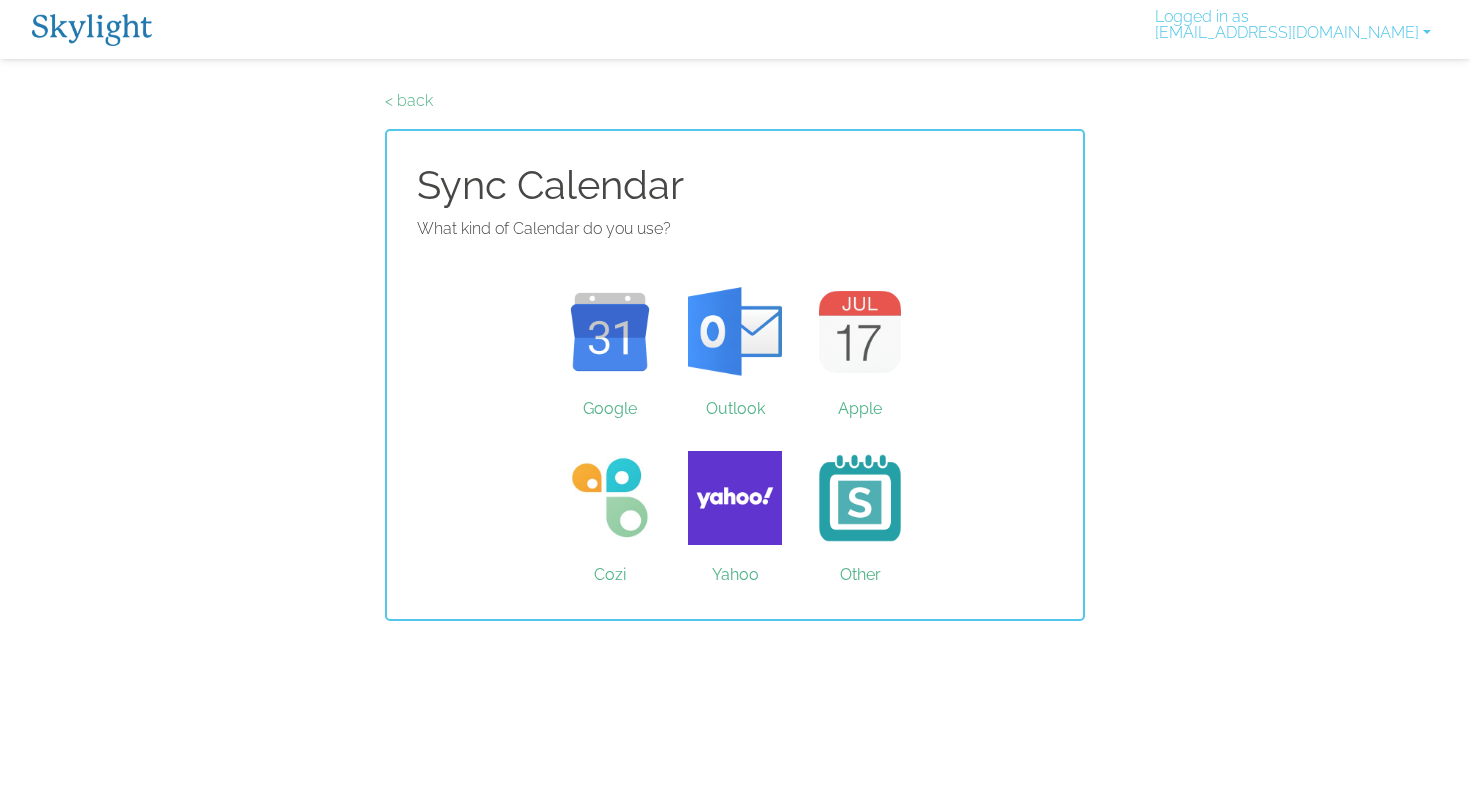 scroll, scrollTop: 0, scrollLeft: 0, axis: both 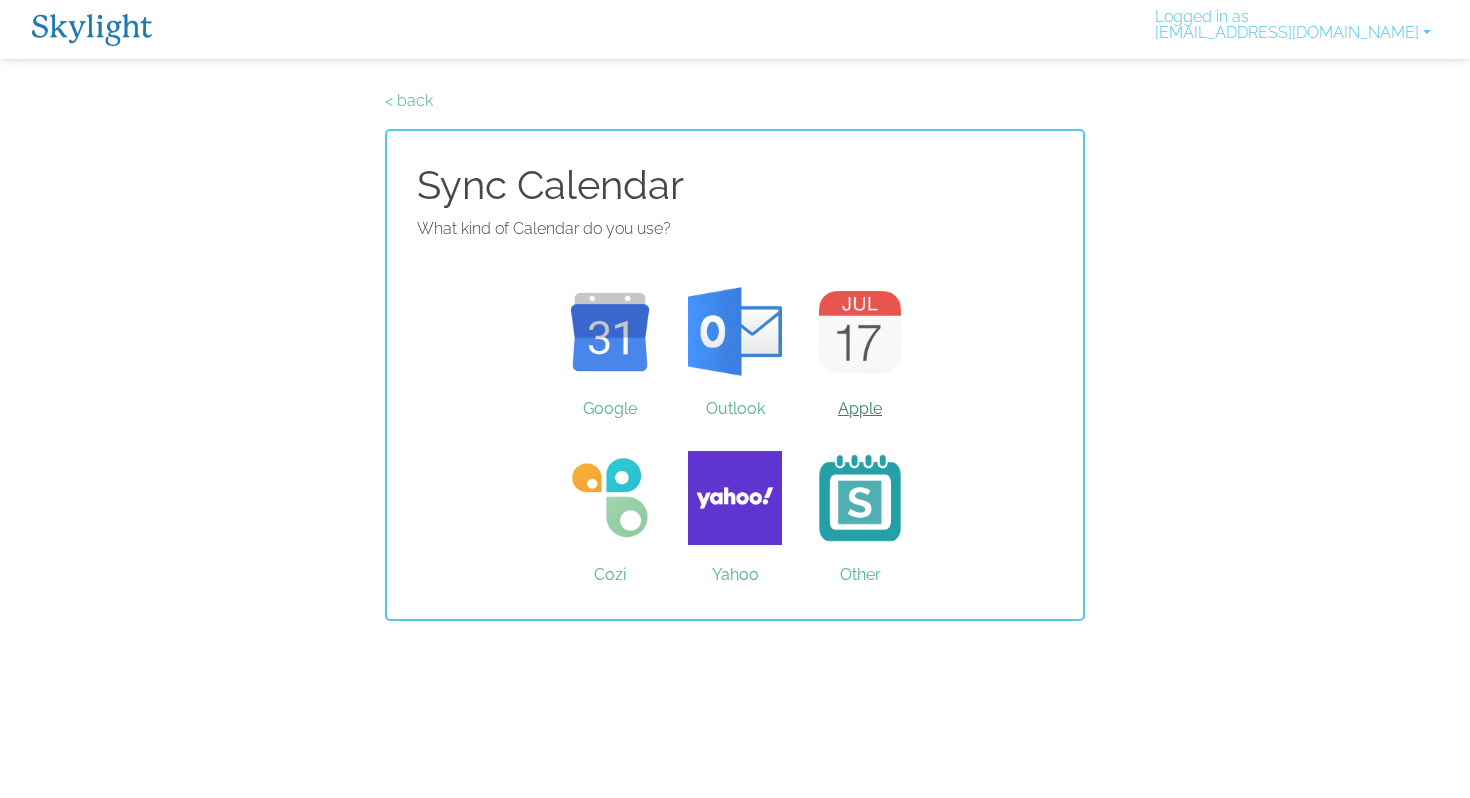 click on "Apple" at bounding box center (860, 332) 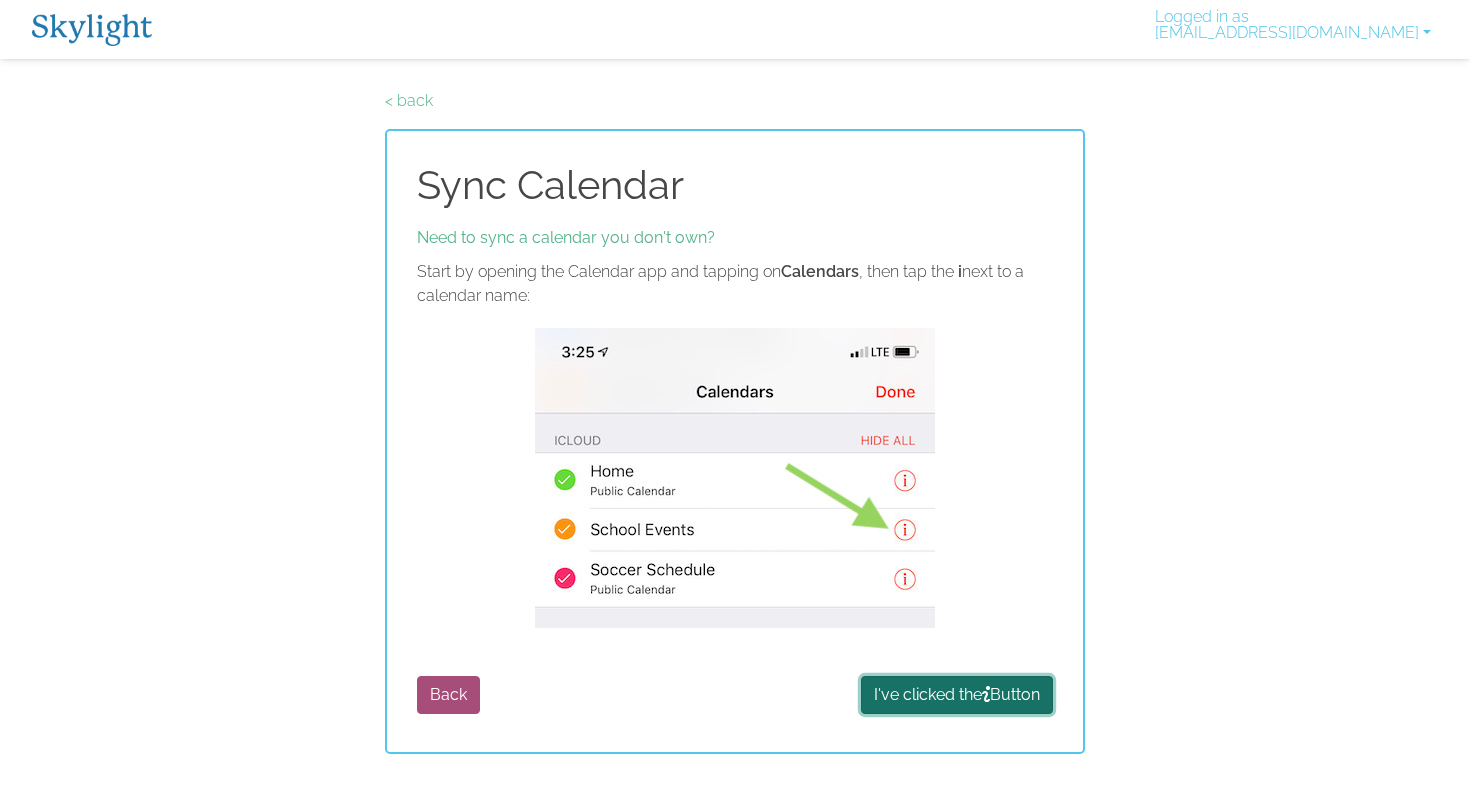 click on "I've clicked the   Button" at bounding box center (957, 695) 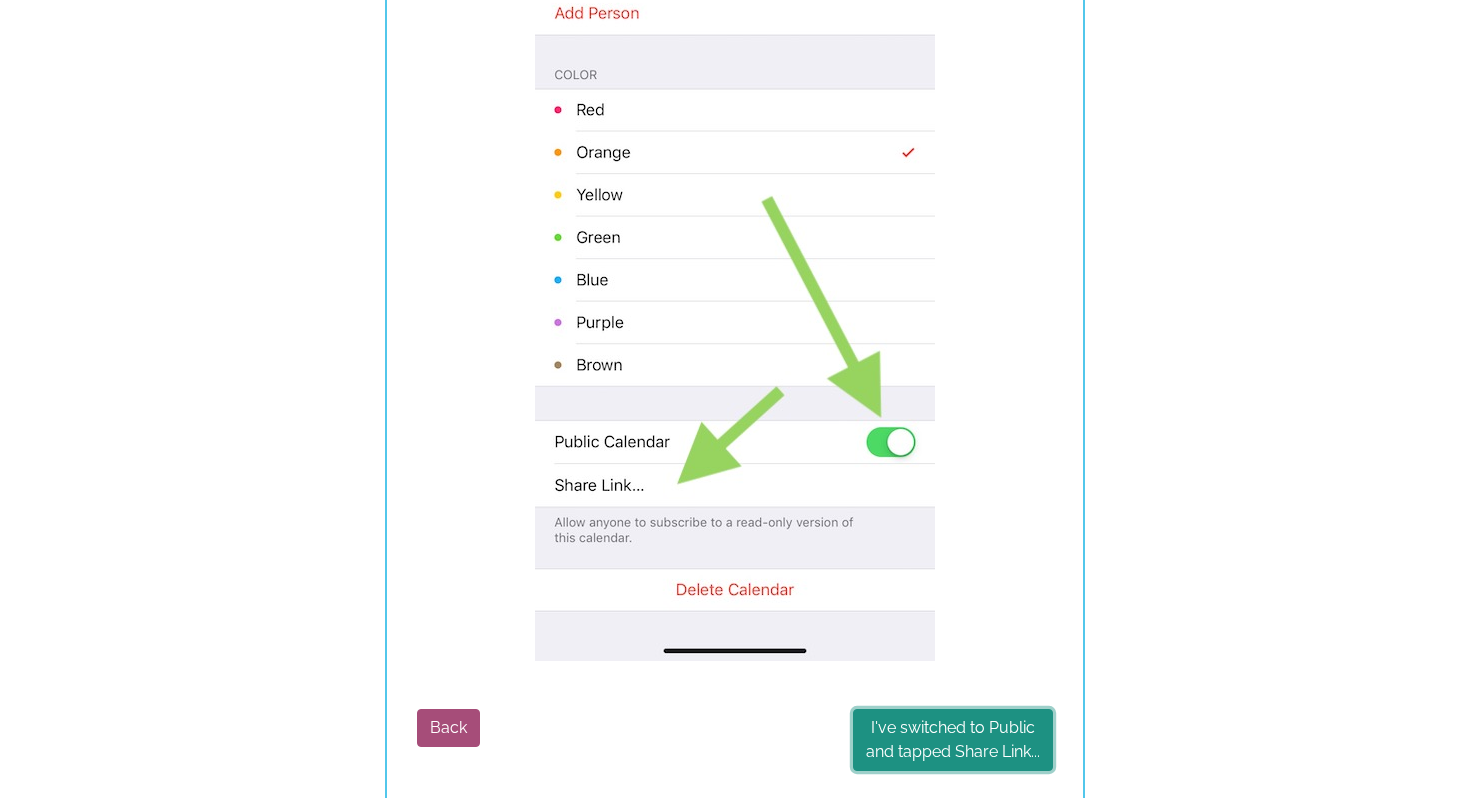 scroll, scrollTop: 479, scrollLeft: 0, axis: vertical 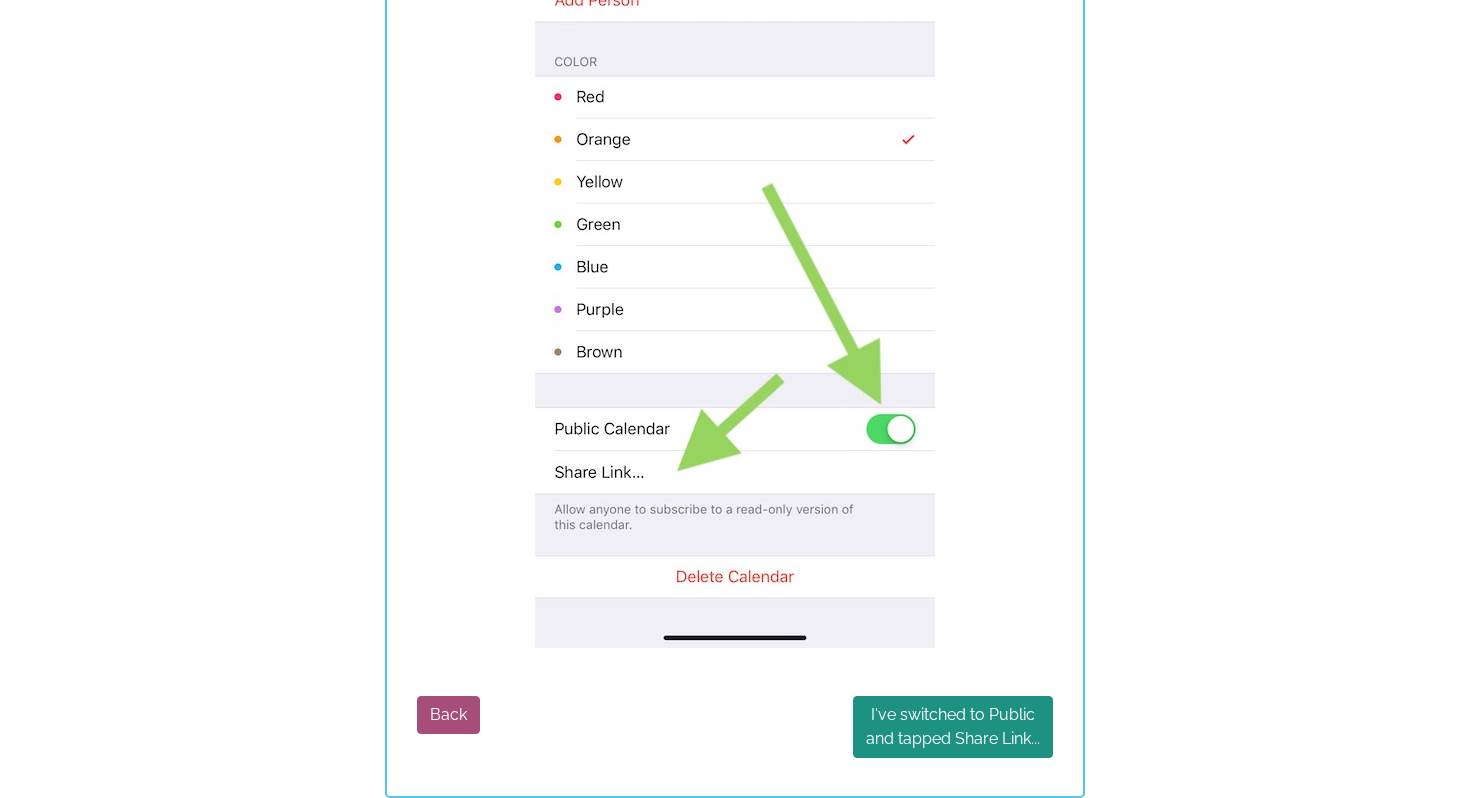 click on "< back Sync Calendar Then toggle  Public Calendar  to on and tap the " Share Link... " button: Back I've switched to Public and tapped Share Link..." at bounding box center (735, 204) 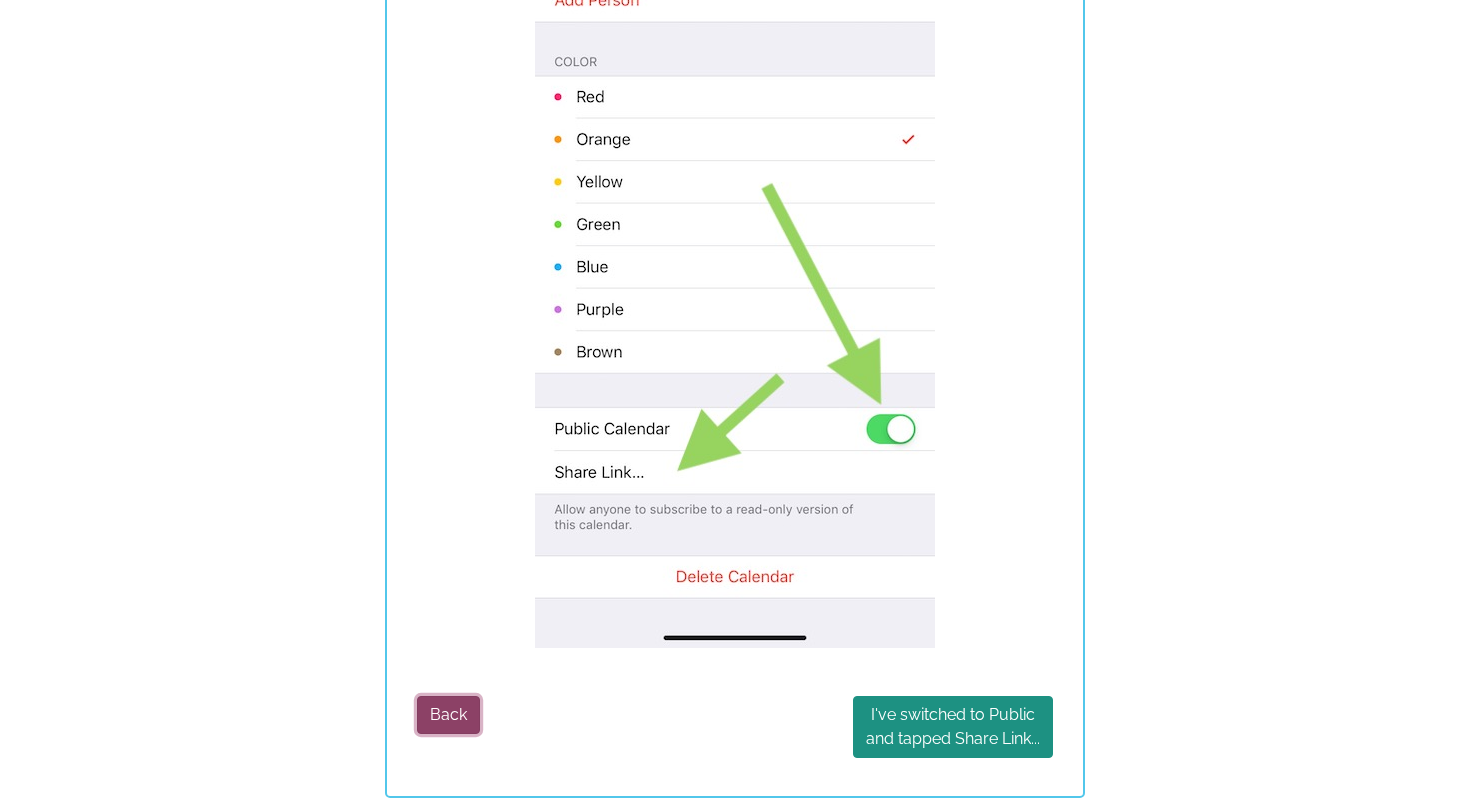 click on "Back" at bounding box center (448, 715) 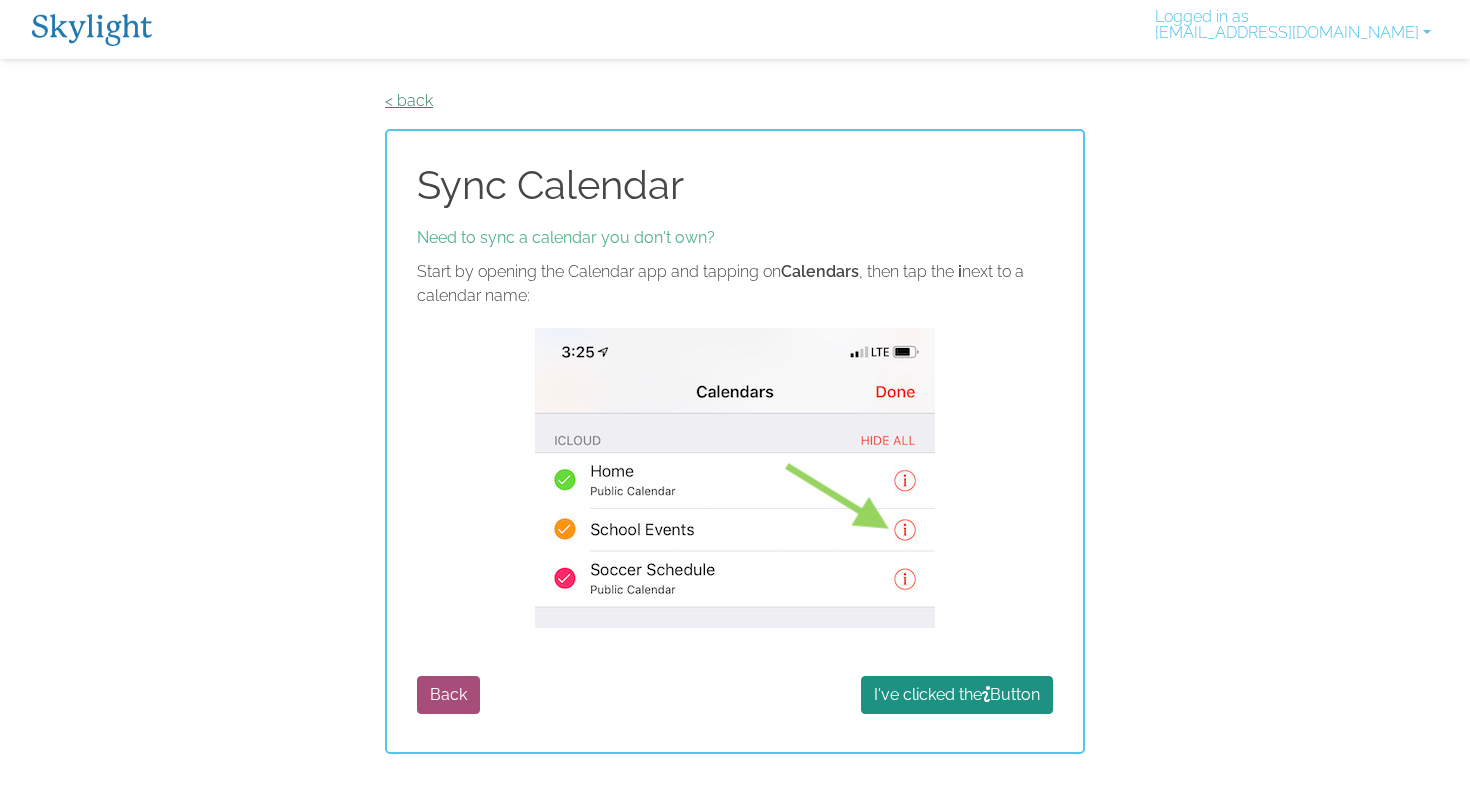 click on "< back" at bounding box center [409, 100] 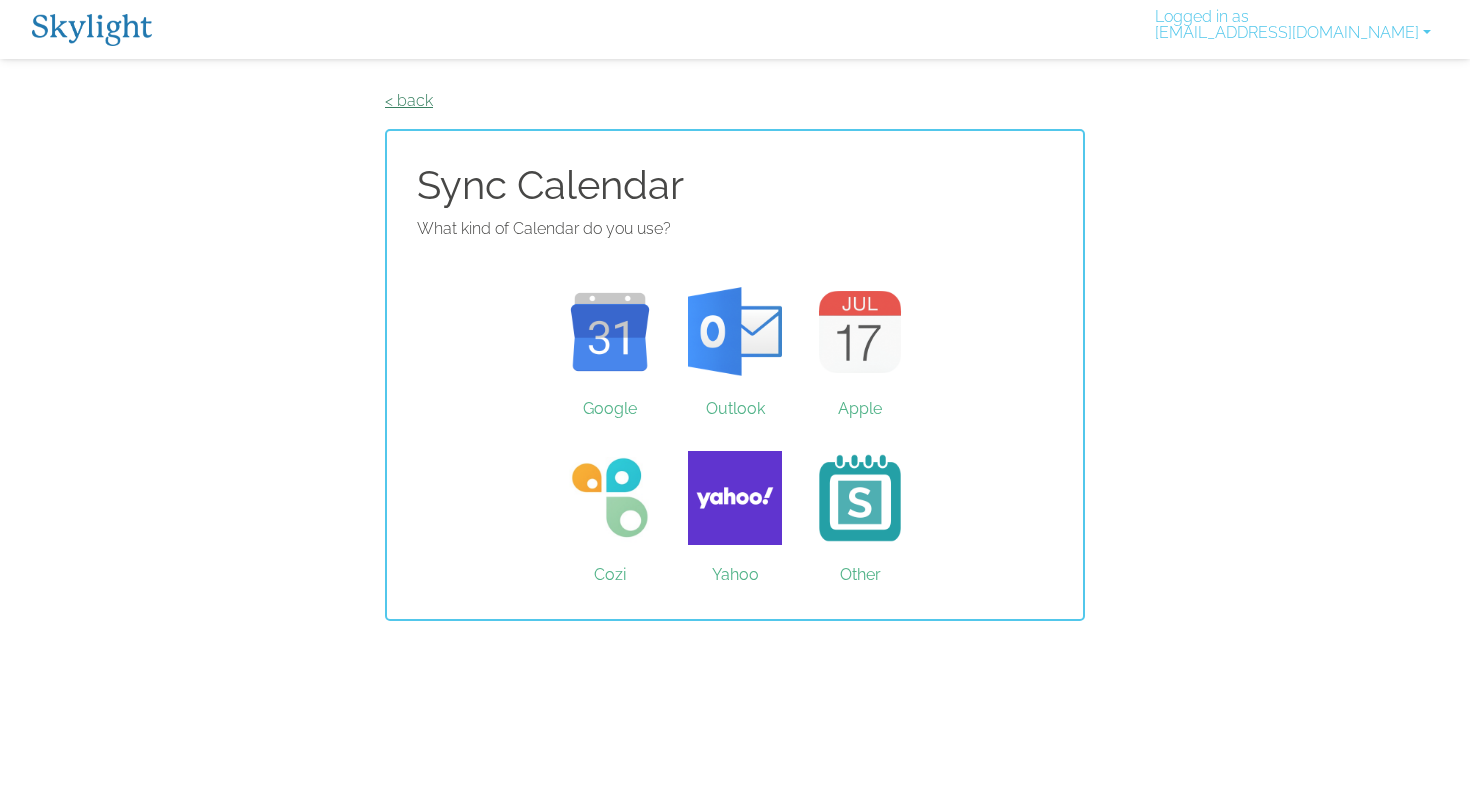 click on "< back" at bounding box center [409, 100] 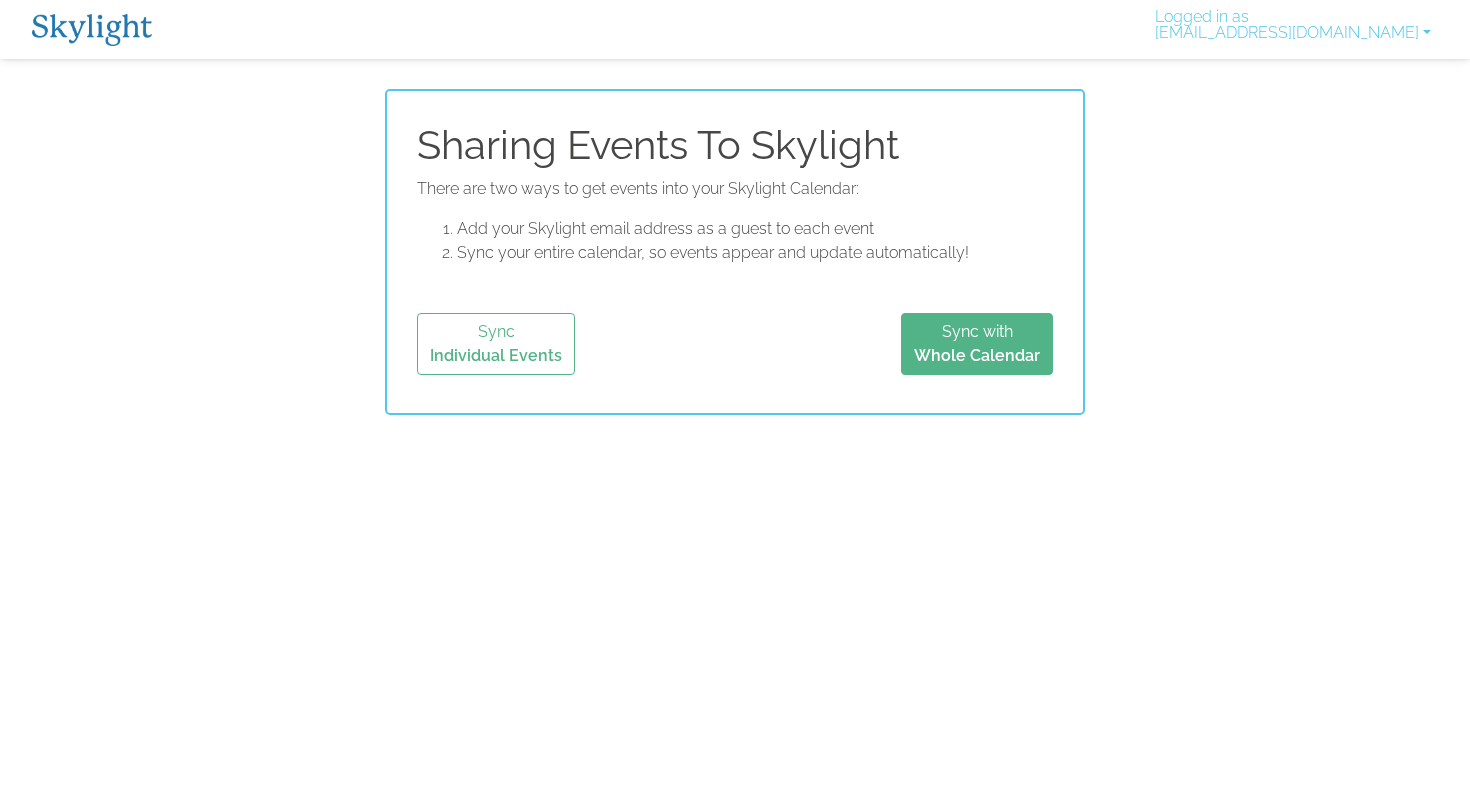 click on "Add your Skylight email address as a guest to each event" at bounding box center [755, 229] 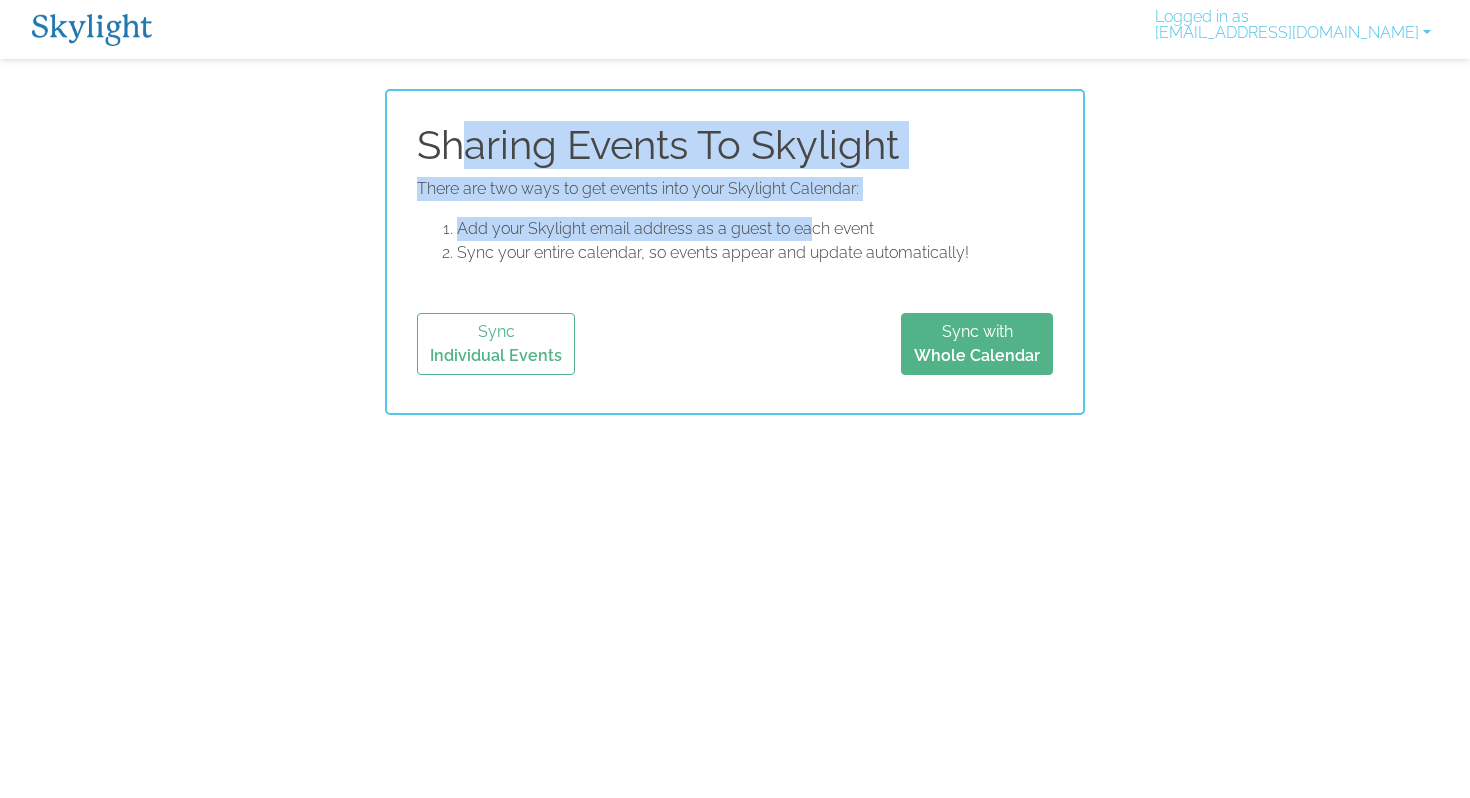 drag, startPoint x: 459, startPoint y: 147, endPoint x: 813, endPoint y: 231, distance: 363.82962 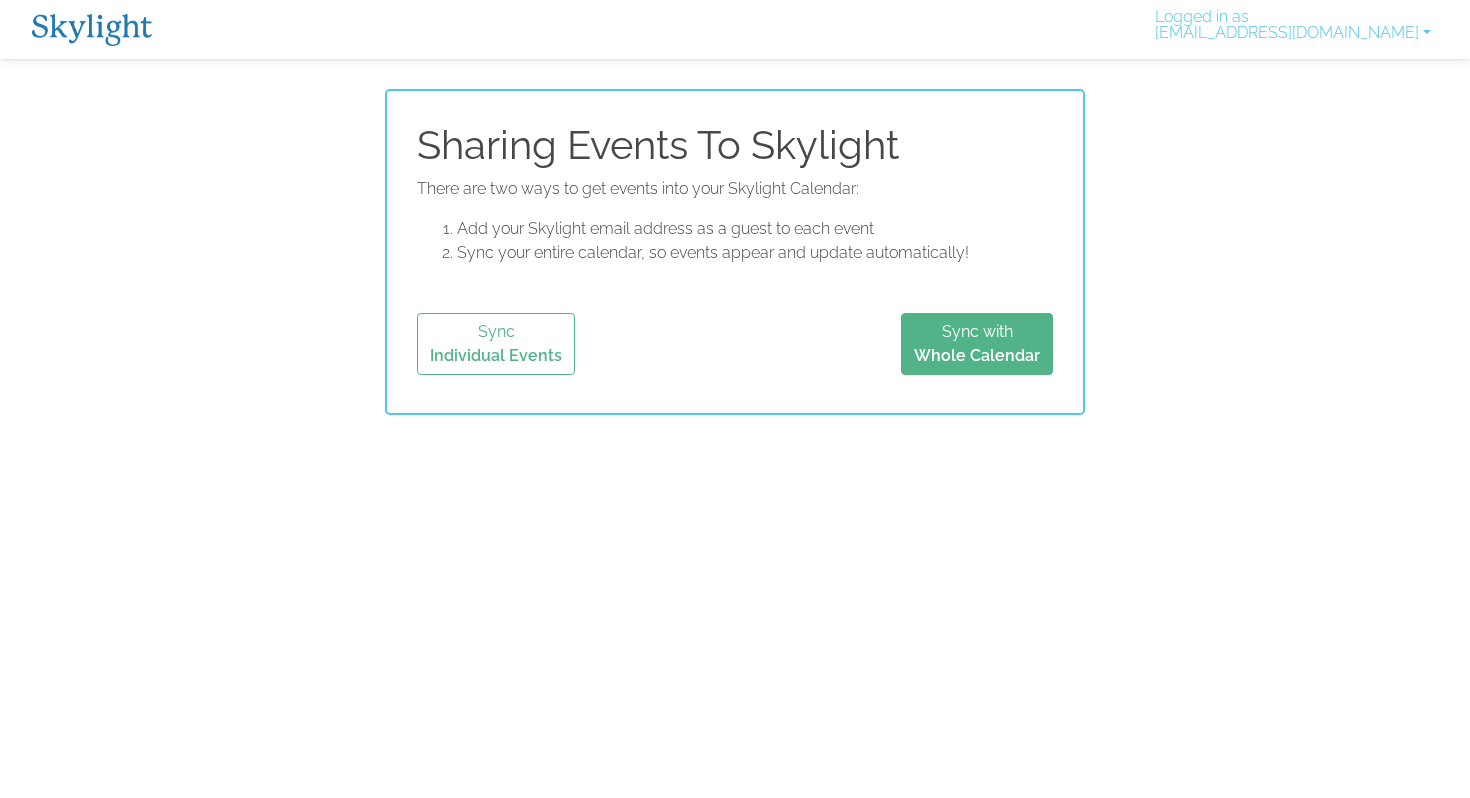 click at bounding box center (92, 30) 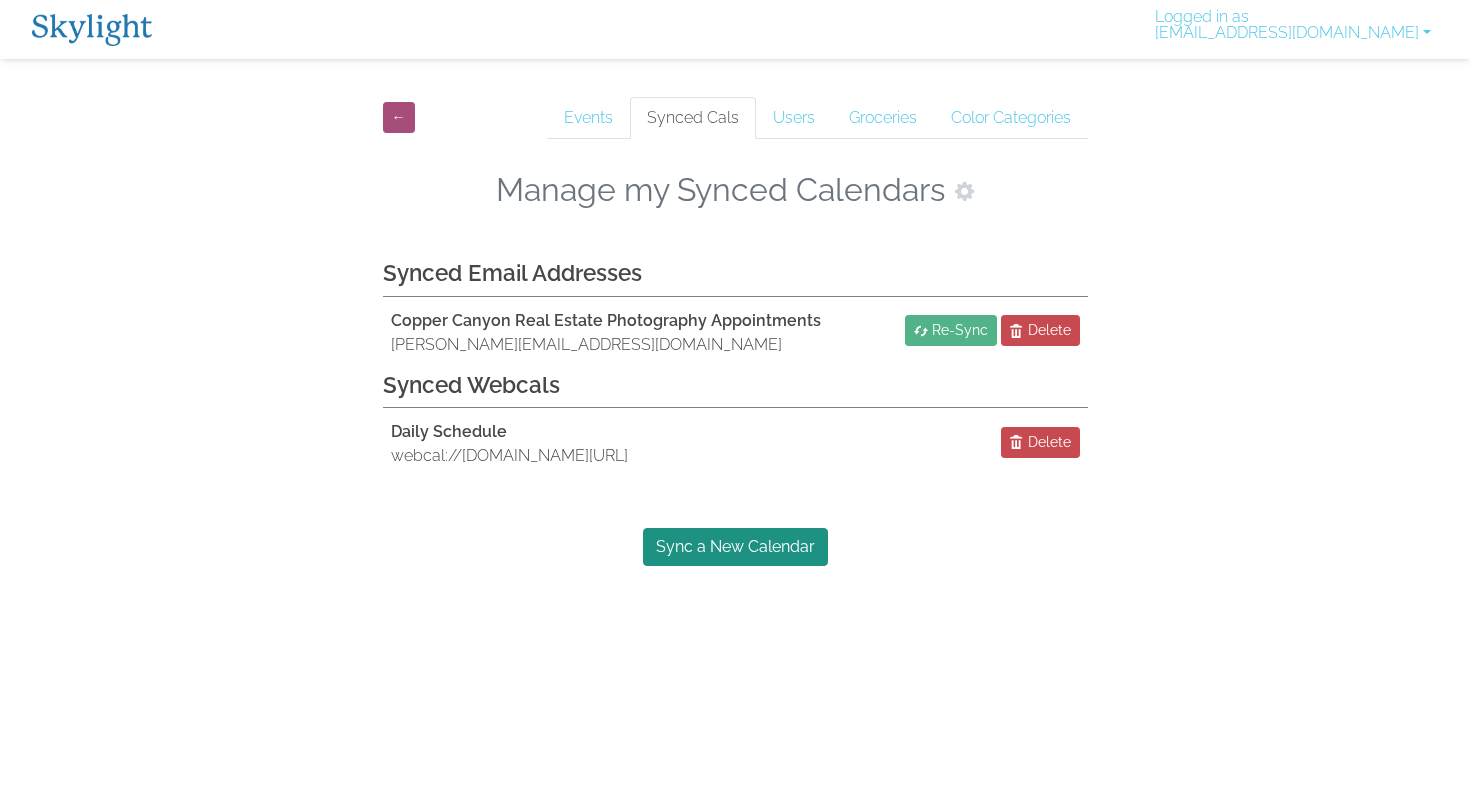 scroll, scrollTop: 0, scrollLeft: 0, axis: both 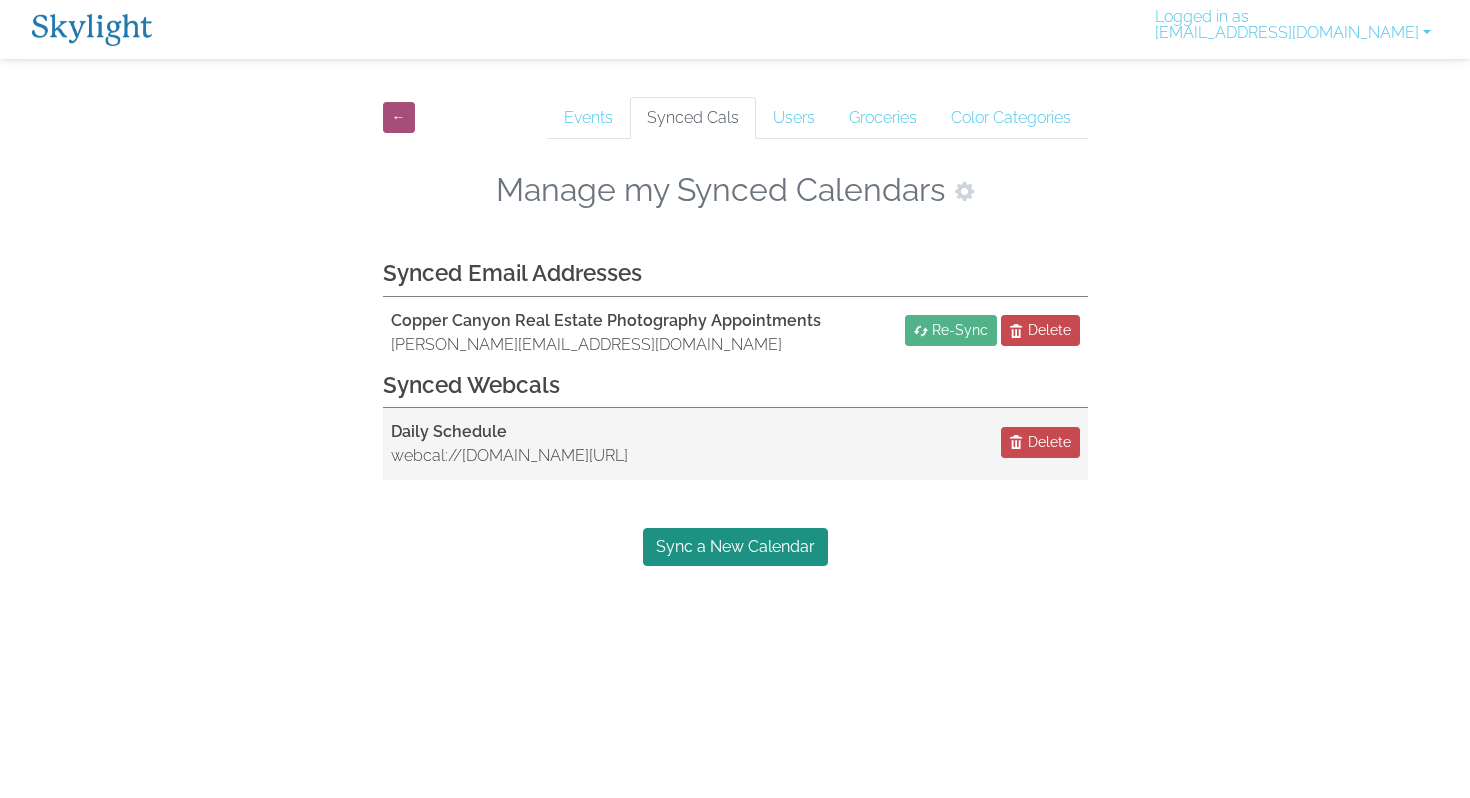 click on "Daily Schedule" at bounding box center (509, 432) 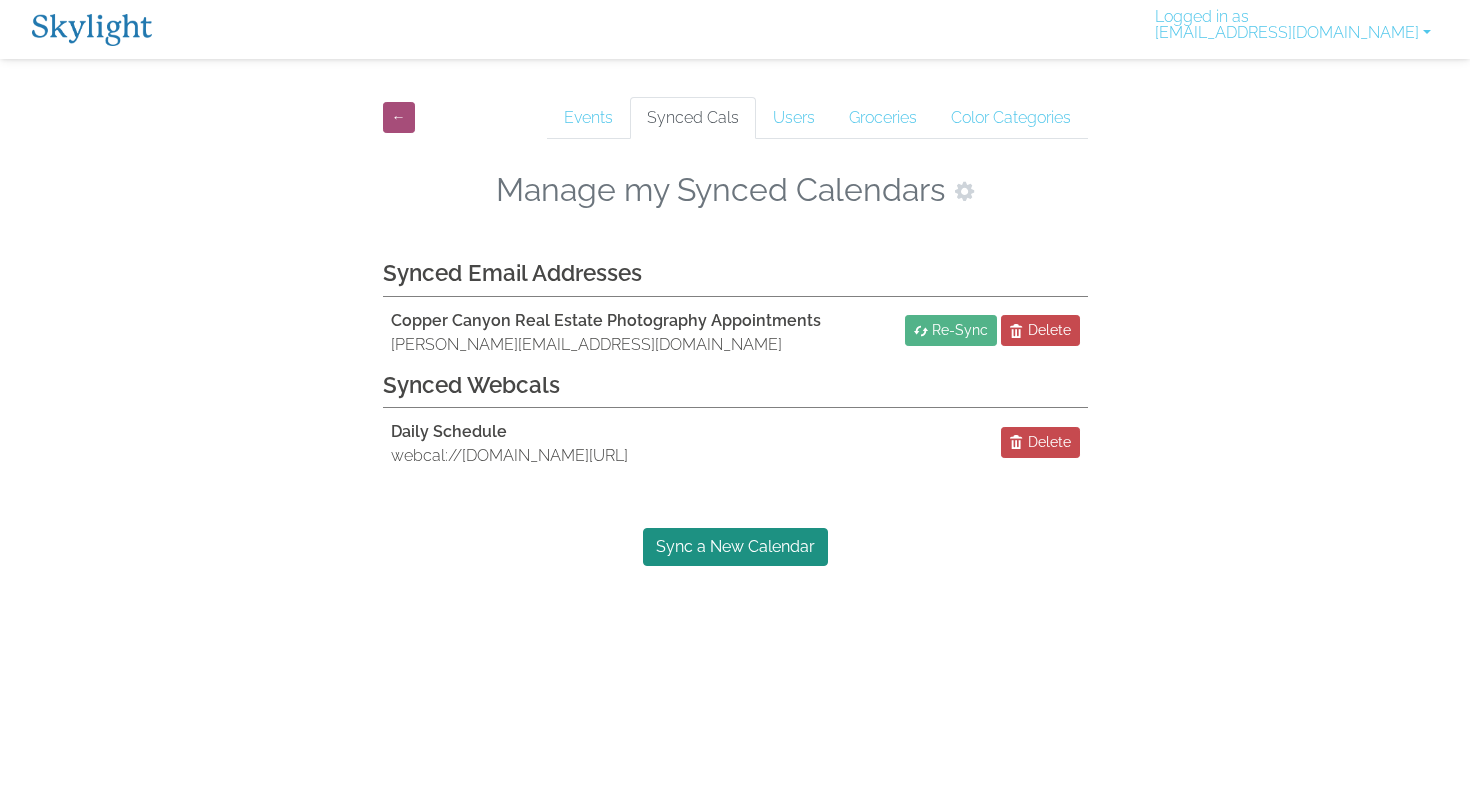click on "Skylight App Free on the  App  store Install Logged in as sidlergs@gmail.com Activate New Device     Link your Plus Account     Update your Email     Delete account     Log Out     ← Events Synced Cals Users Groceries Color Categories Manage my Synced Calendars Synced Email Addresses Copper Canyon Real Estate Photography Appointments sidler.tcservicesaz@gmail.com  Re-Sync  Delete Synced Webcals Daily Schedule webcal://p124-caldav.icloud.com/published/2/Mjg3NTYyMTE3Mjg3NTYyMXagJY7afPOhIC4e1dCh6ohIxlpGBYt-PAXCyd1A75xy  Delete Sync a New Calendar" at bounding box center (735, 283) 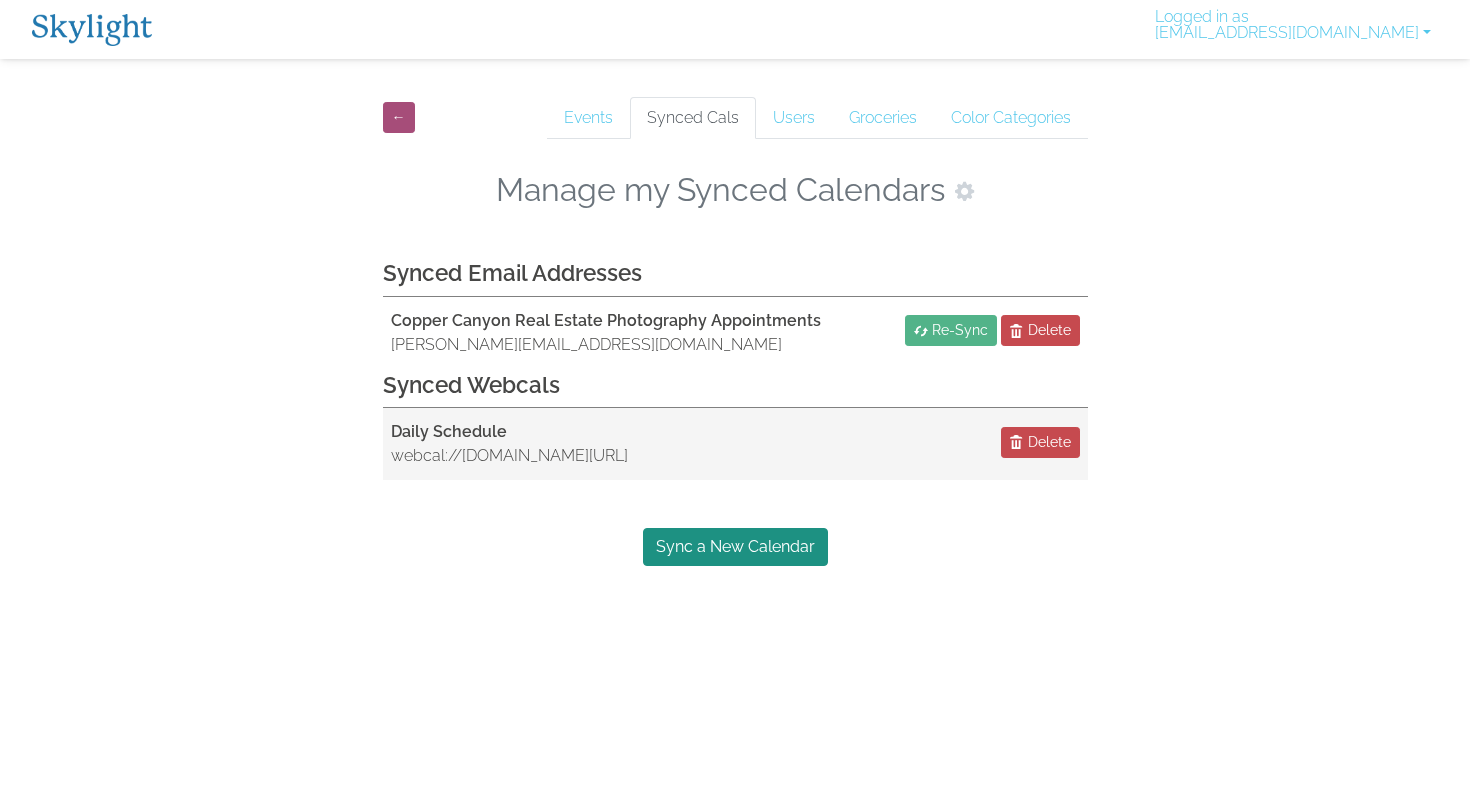 click on "webcal://[DOMAIN_NAME][URL]" at bounding box center [509, 456] 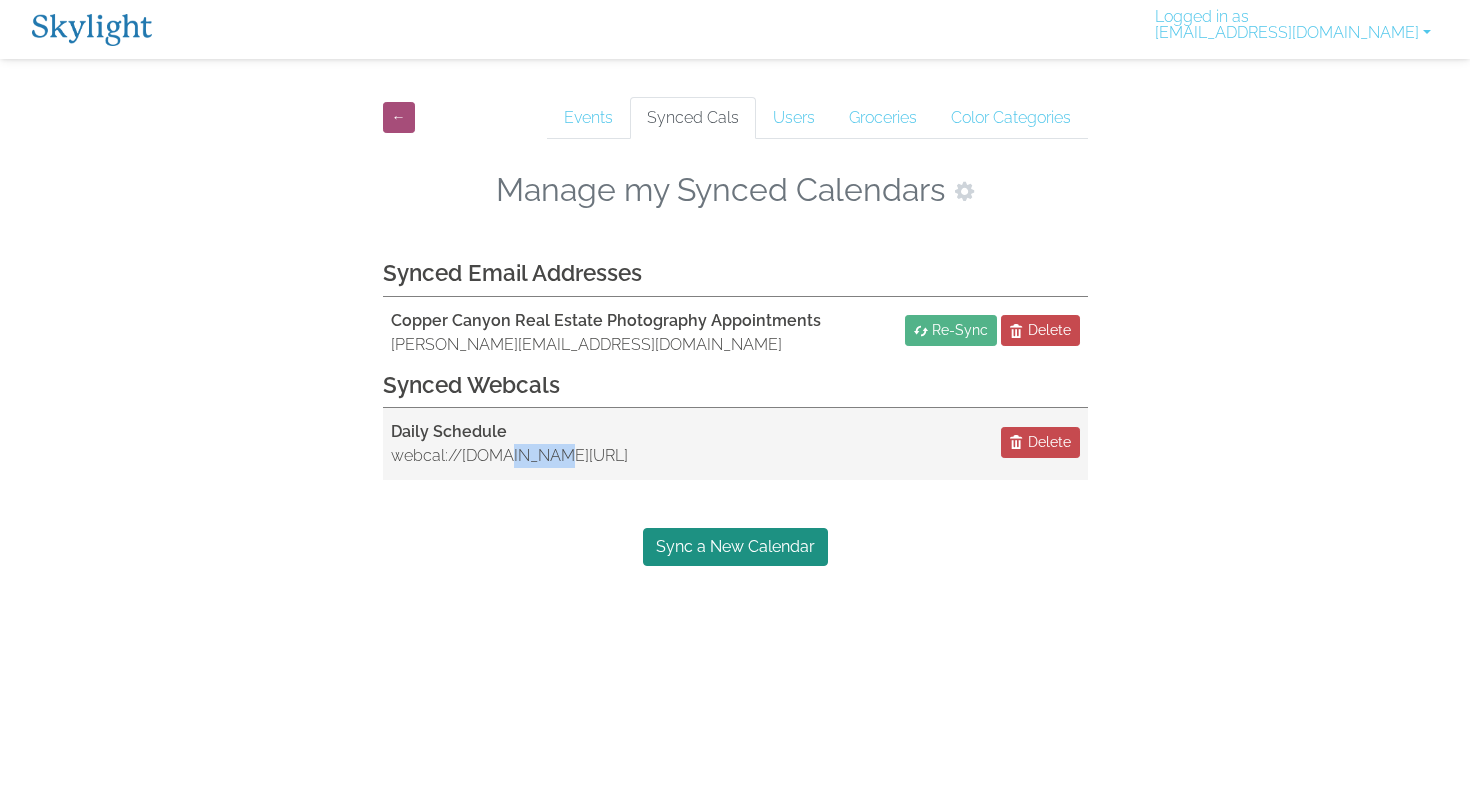 click on "webcal://[DOMAIN_NAME][URL]" at bounding box center (509, 456) 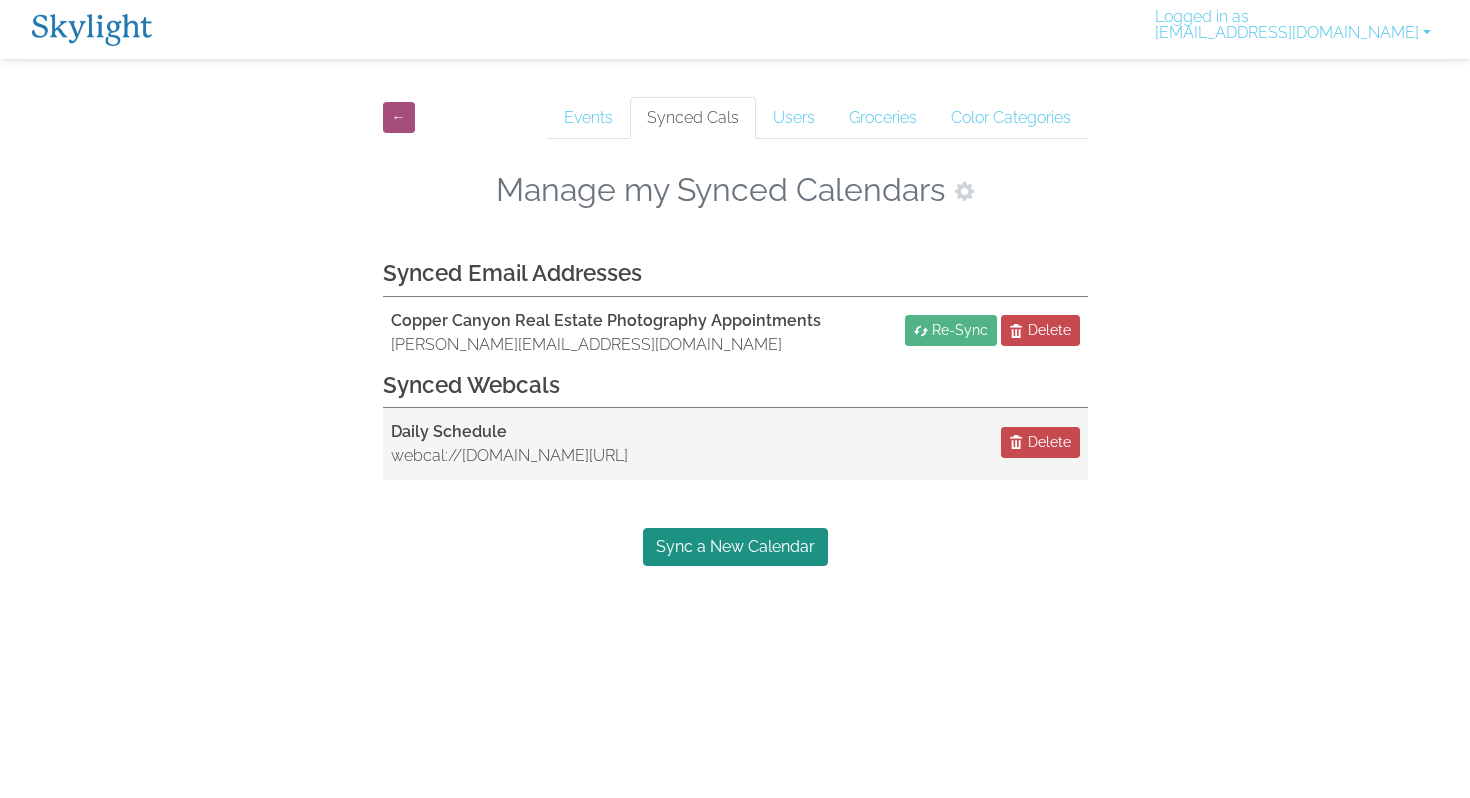click on "webcal://[DOMAIN_NAME][URL]" at bounding box center (509, 456) 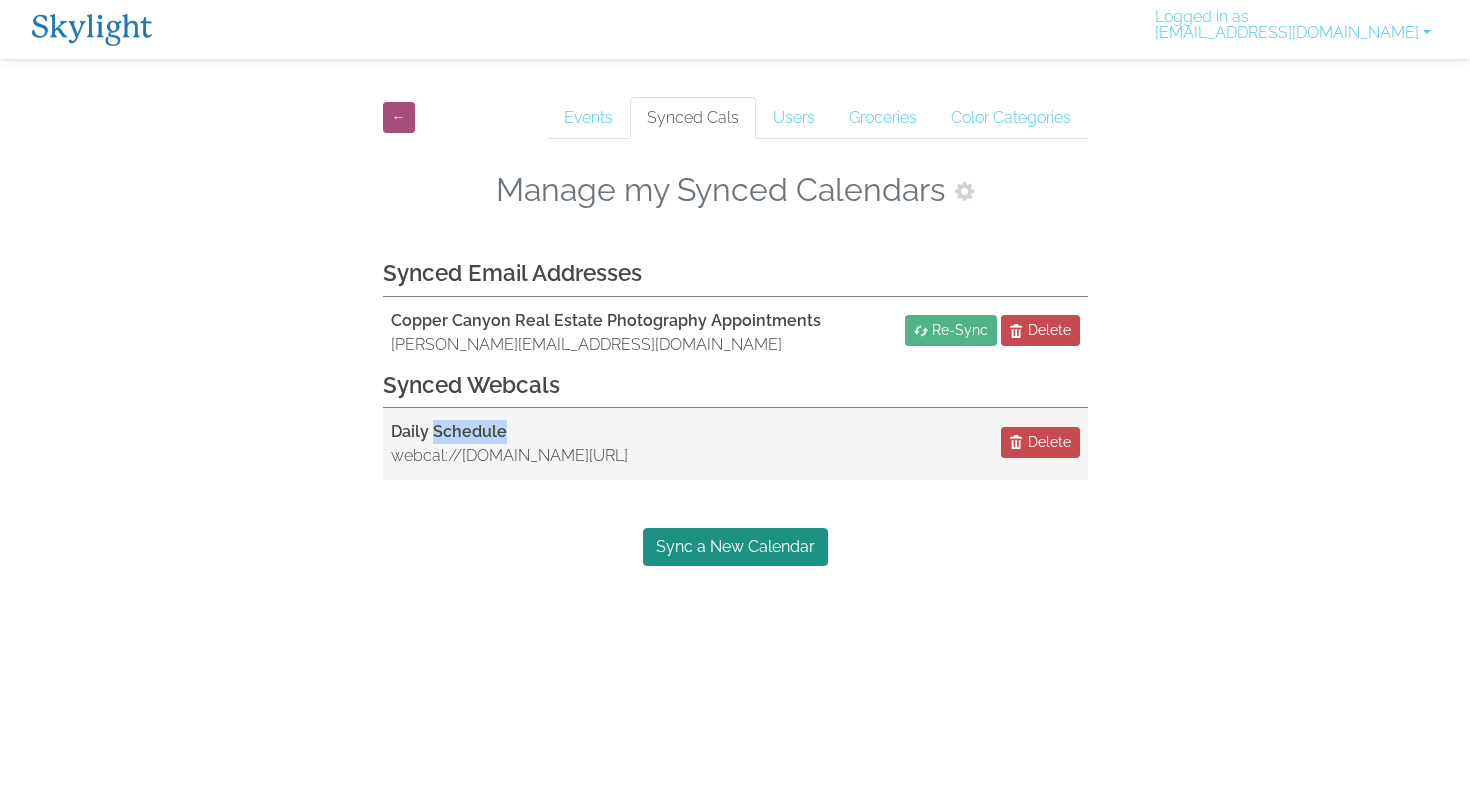 click on "Daily Schedule" at bounding box center (449, 431) 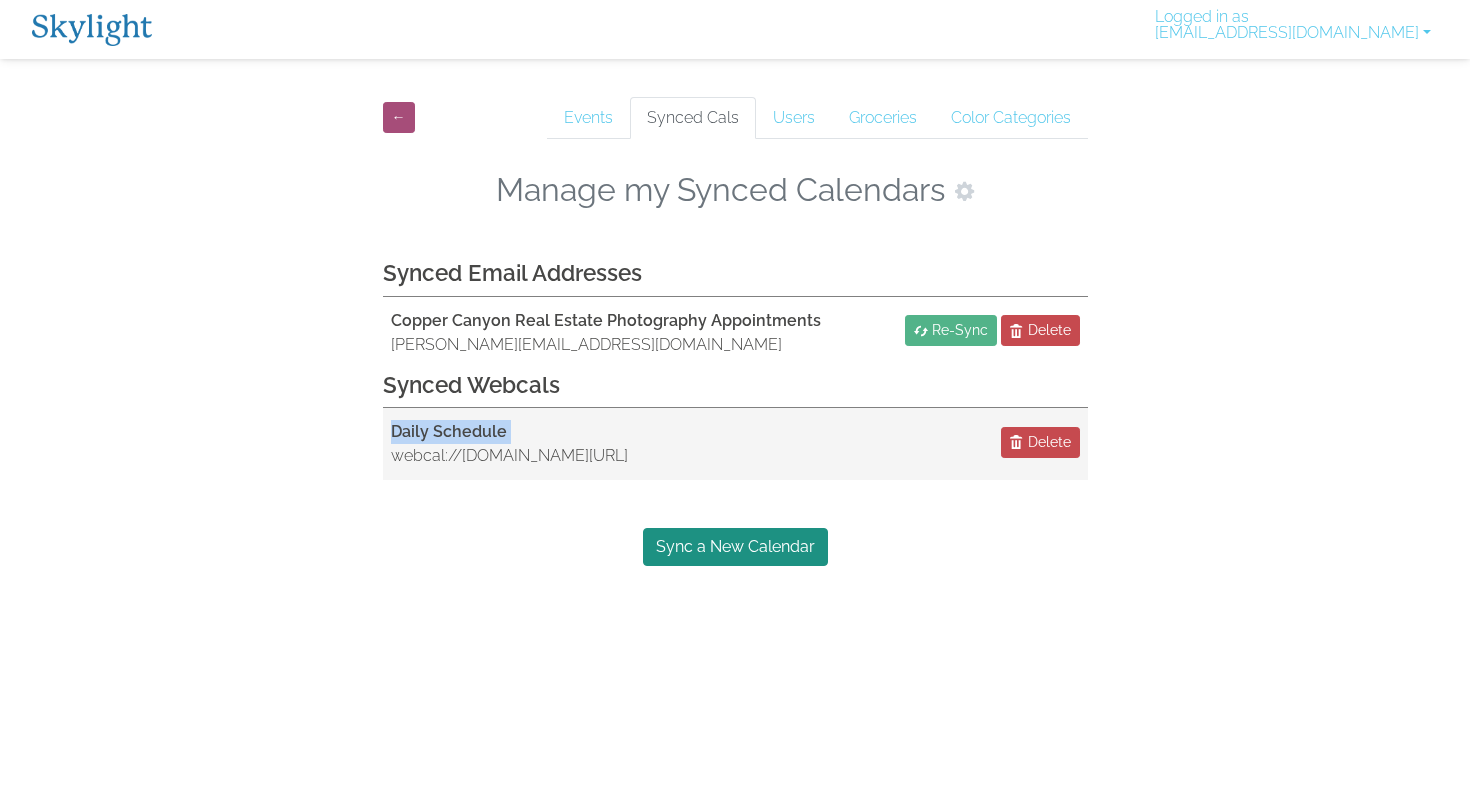 click on "Daily Schedule" at bounding box center (449, 431) 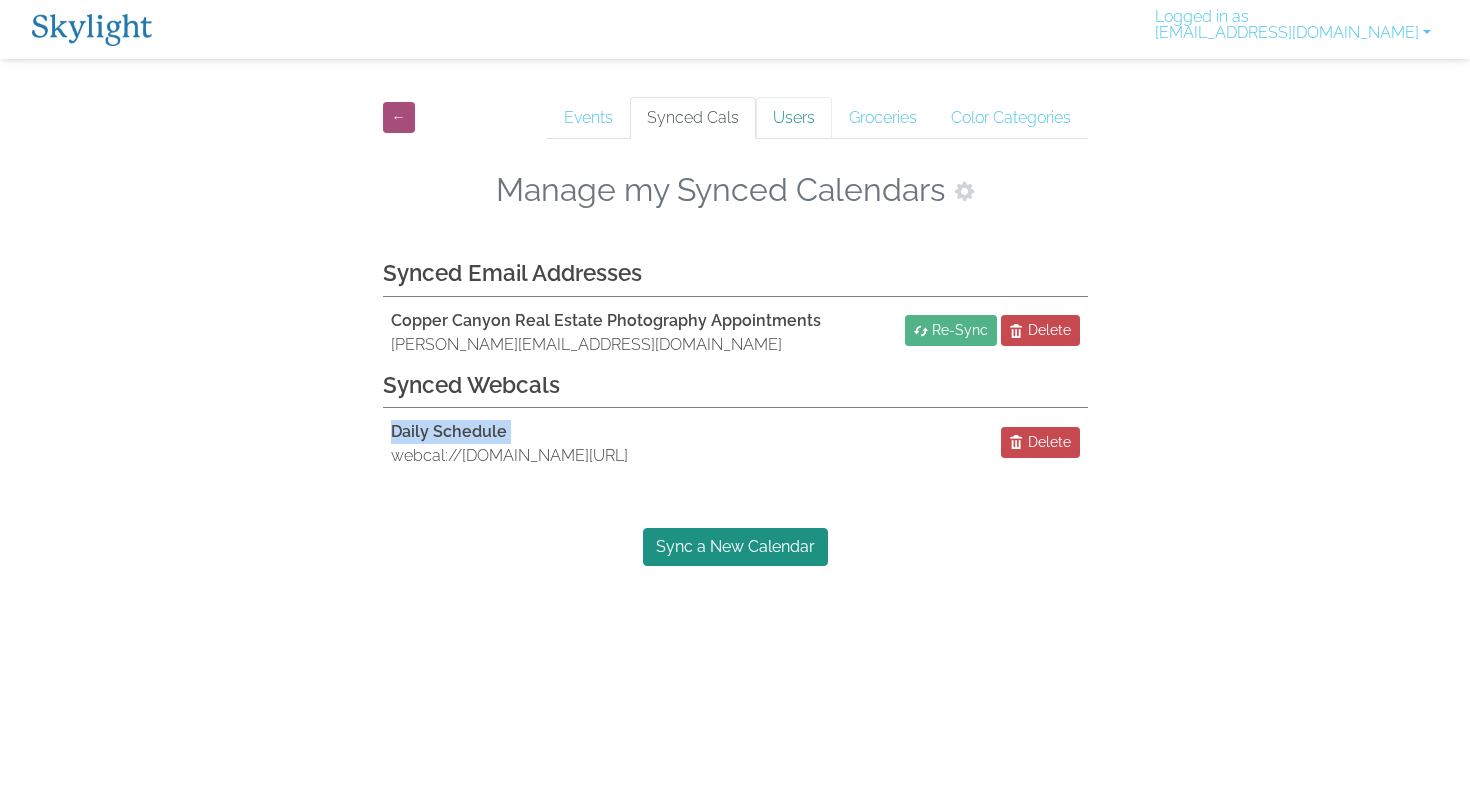 click on "Users" at bounding box center (794, 118) 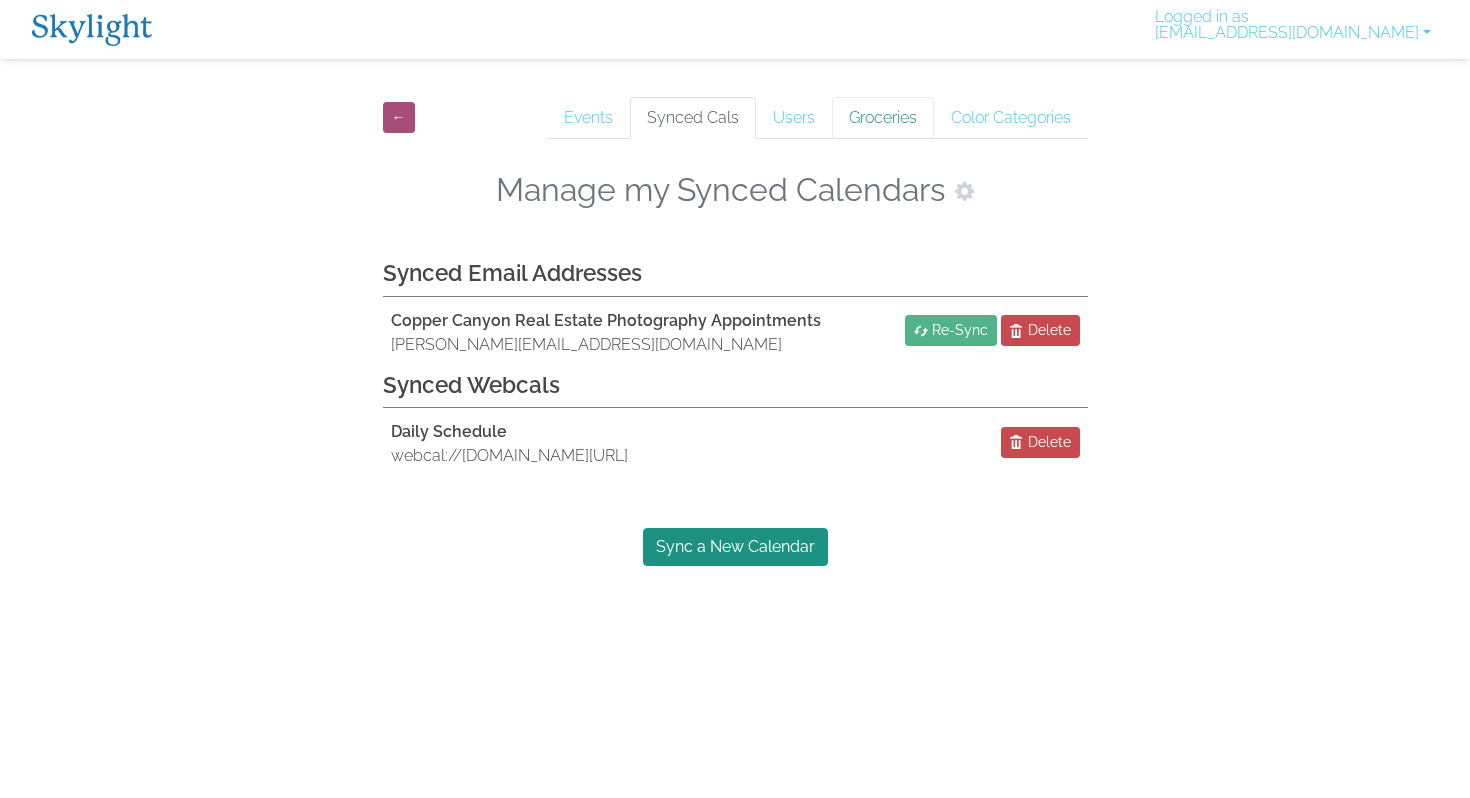 scroll, scrollTop: 0, scrollLeft: 0, axis: both 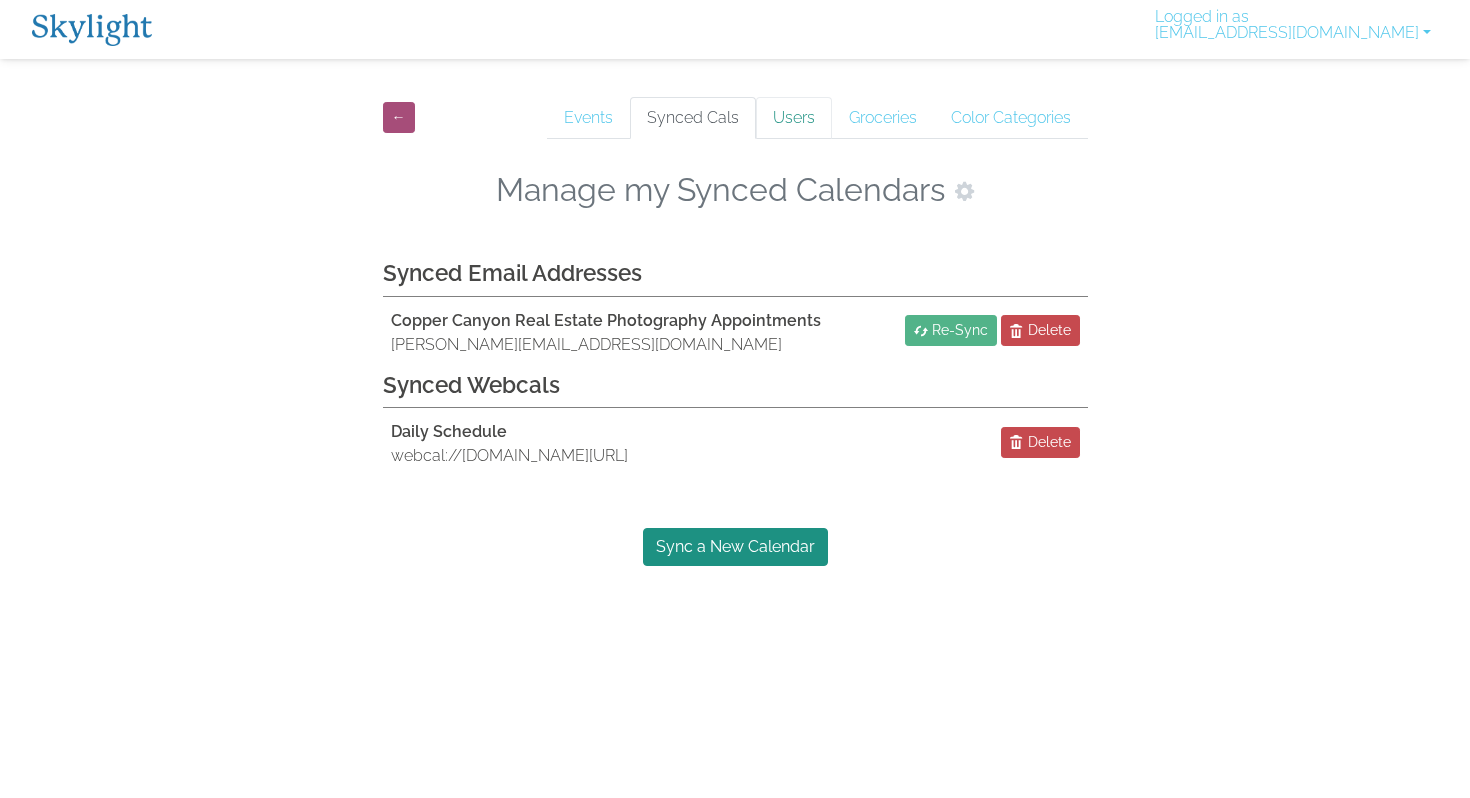 click on "Users" at bounding box center [794, 118] 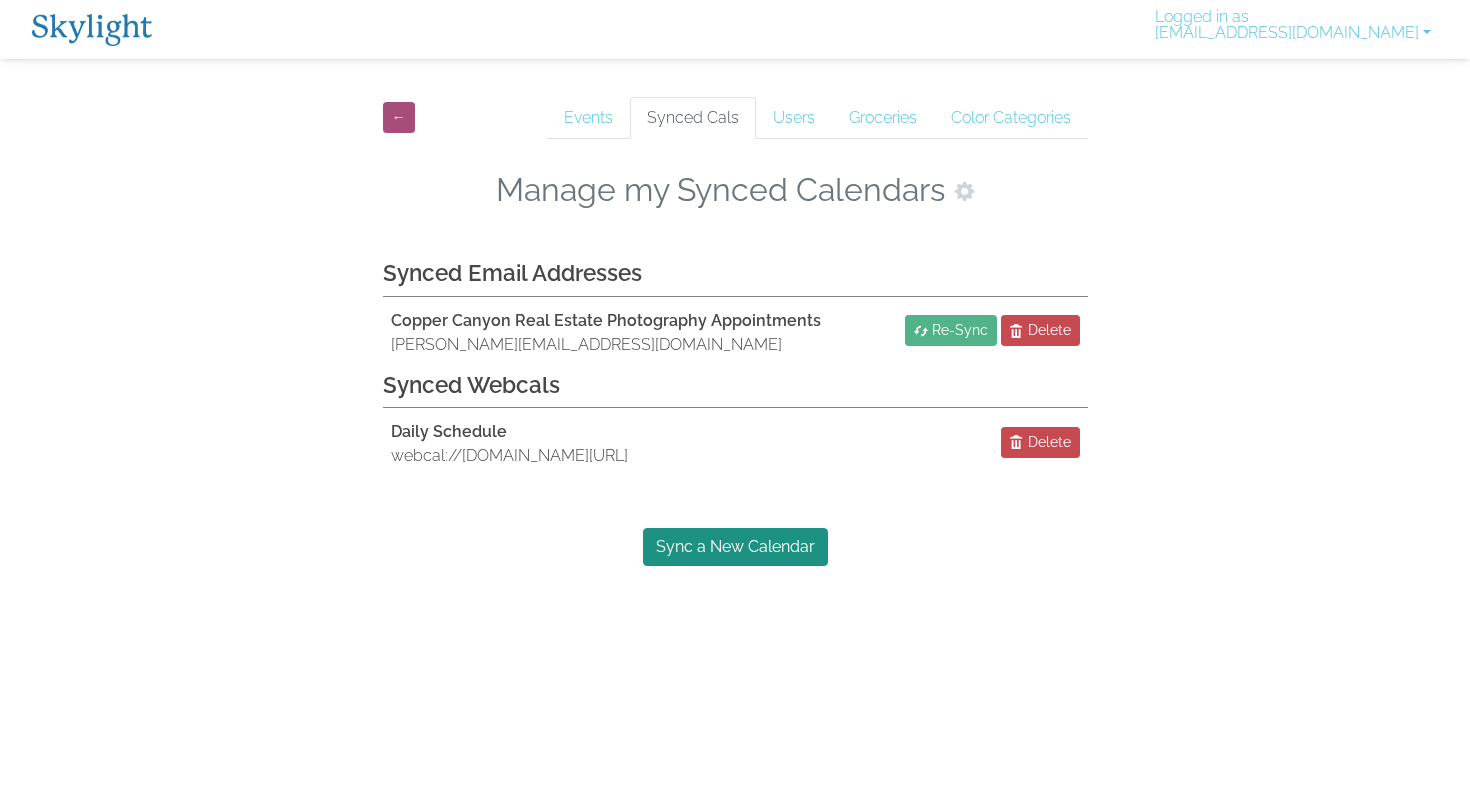 scroll, scrollTop: 0, scrollLeft: 0, axis: both 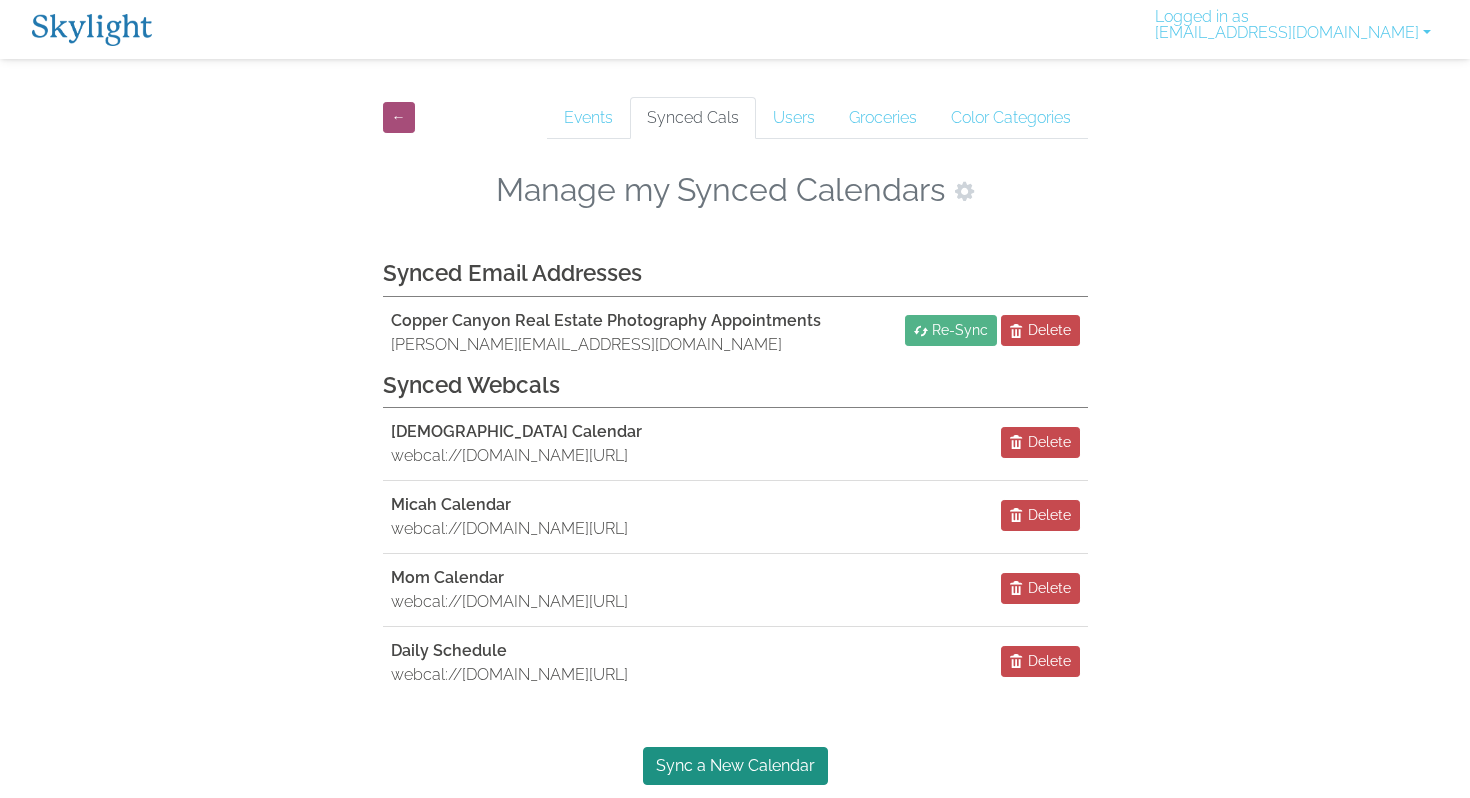 click on "Synced Webcals" at bounding box center [471, 385] 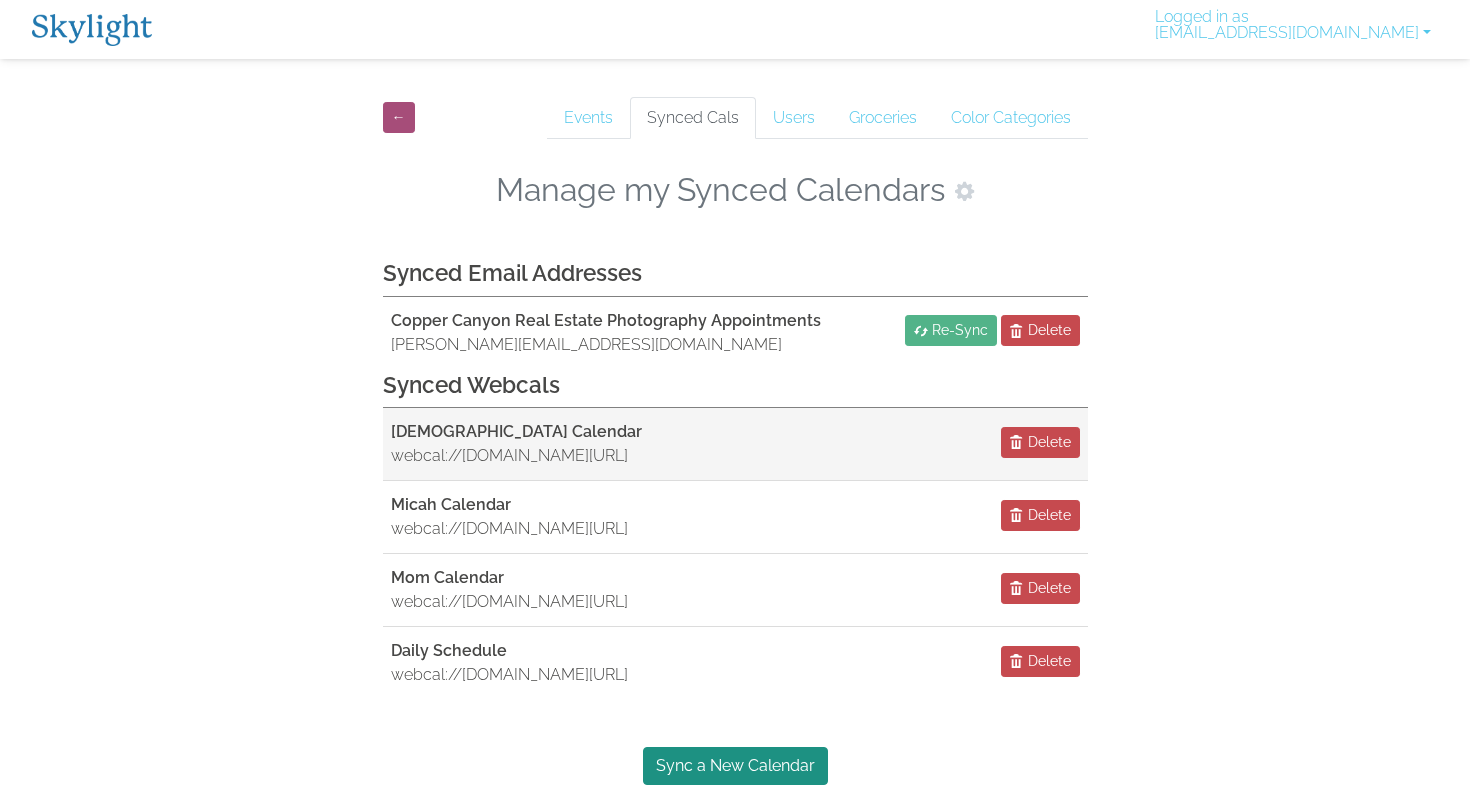 scroll, scrollTop: 0, scrollLeft: 0, axis: both 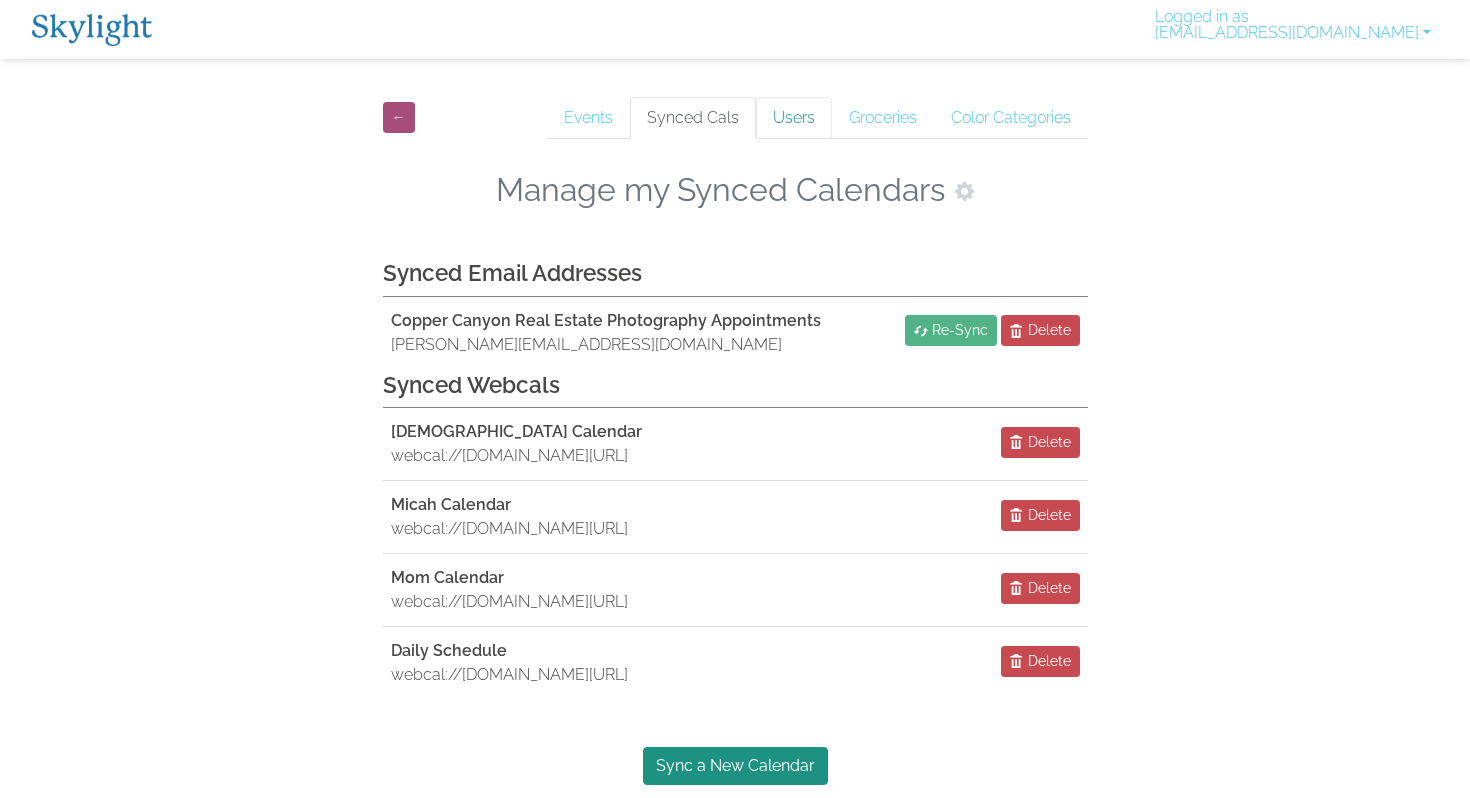 click on "Users" at bounding box center [794, 118] 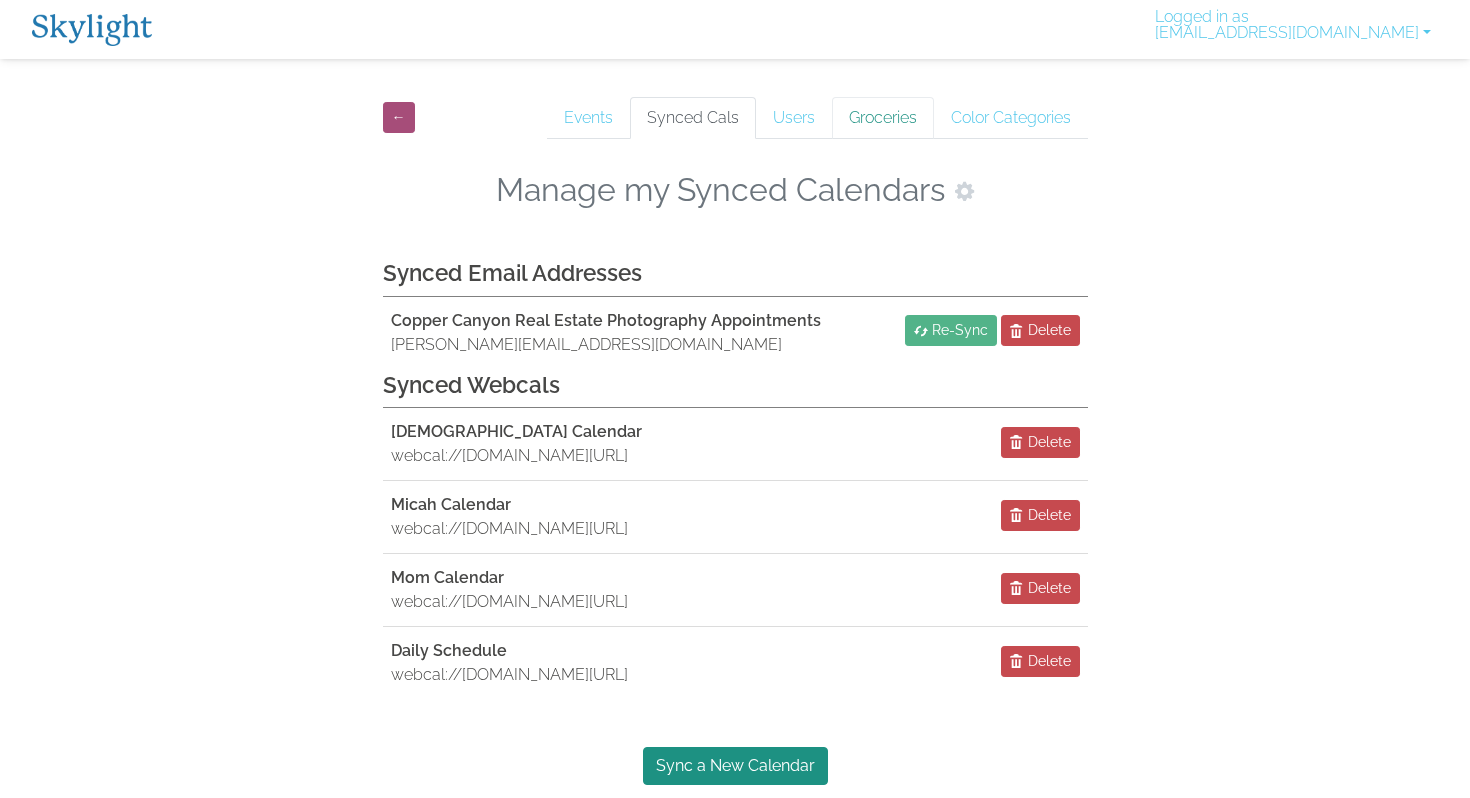 scroll, scrollTop: 0, scrollLeft: 0, axis: both 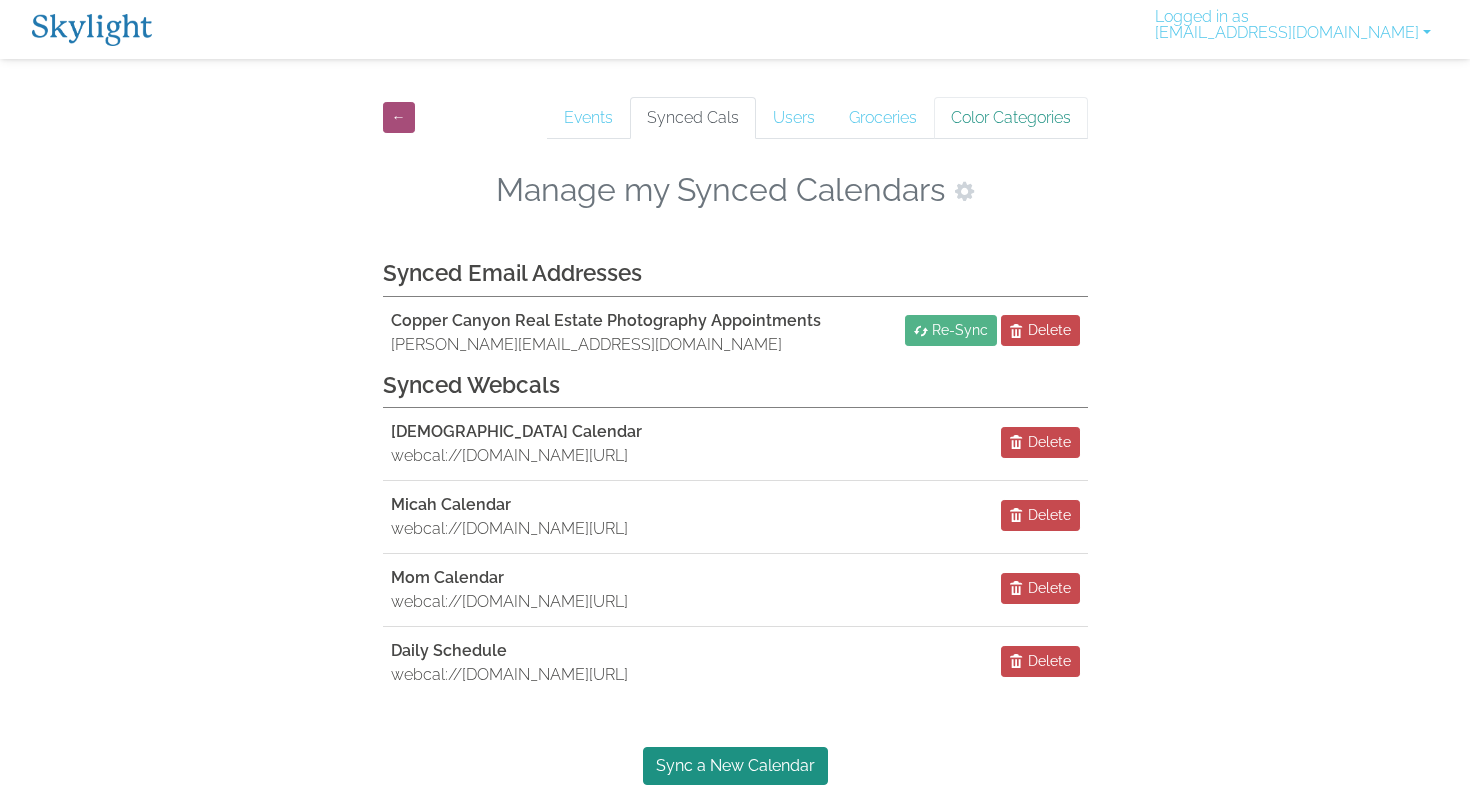 click on "Color Categories" at bounding box center [1011, 118] 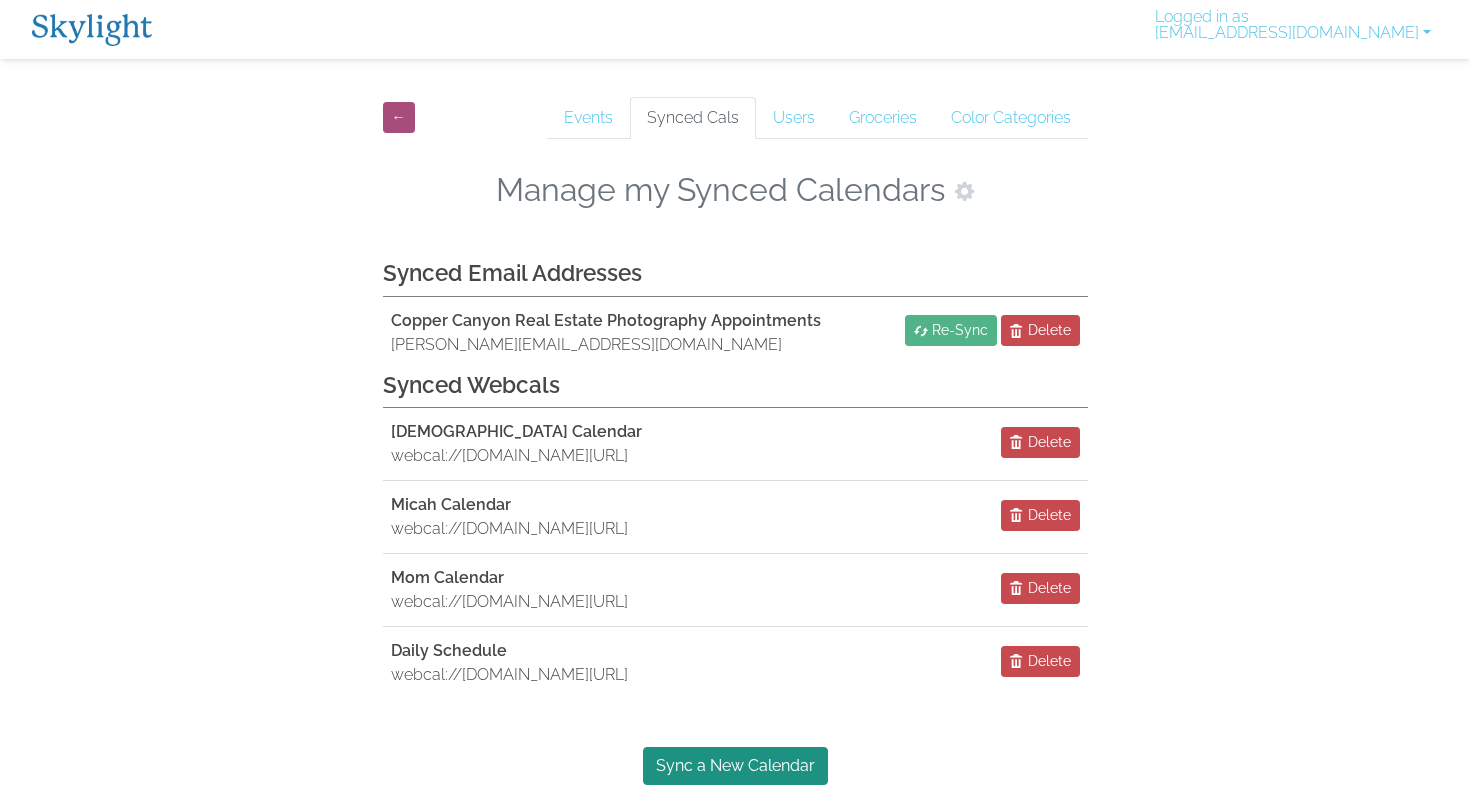 scroll, scrollTop: 0, scrollLeft: 0, axis: both 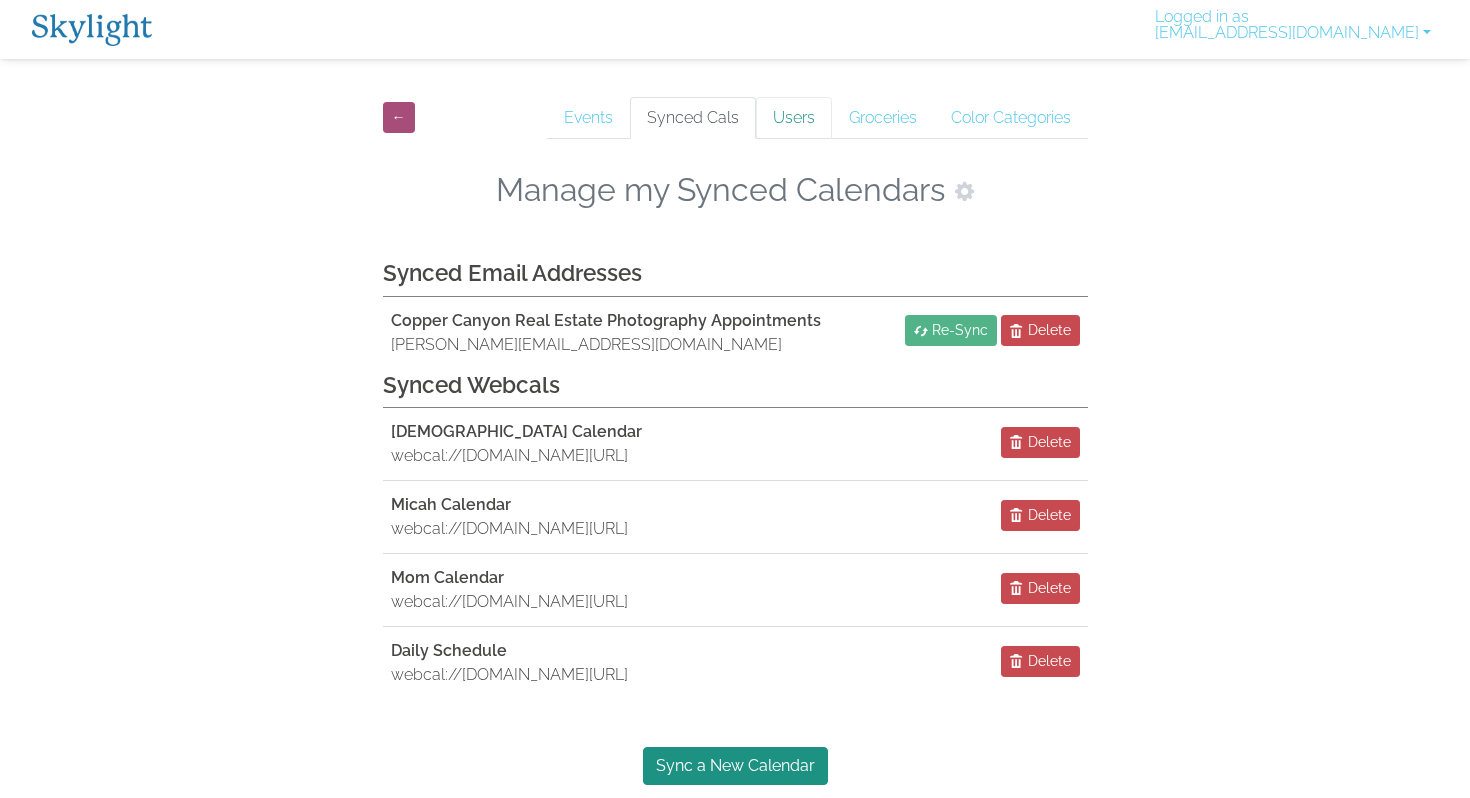 click on "Users" at bounding box center (794, 118) 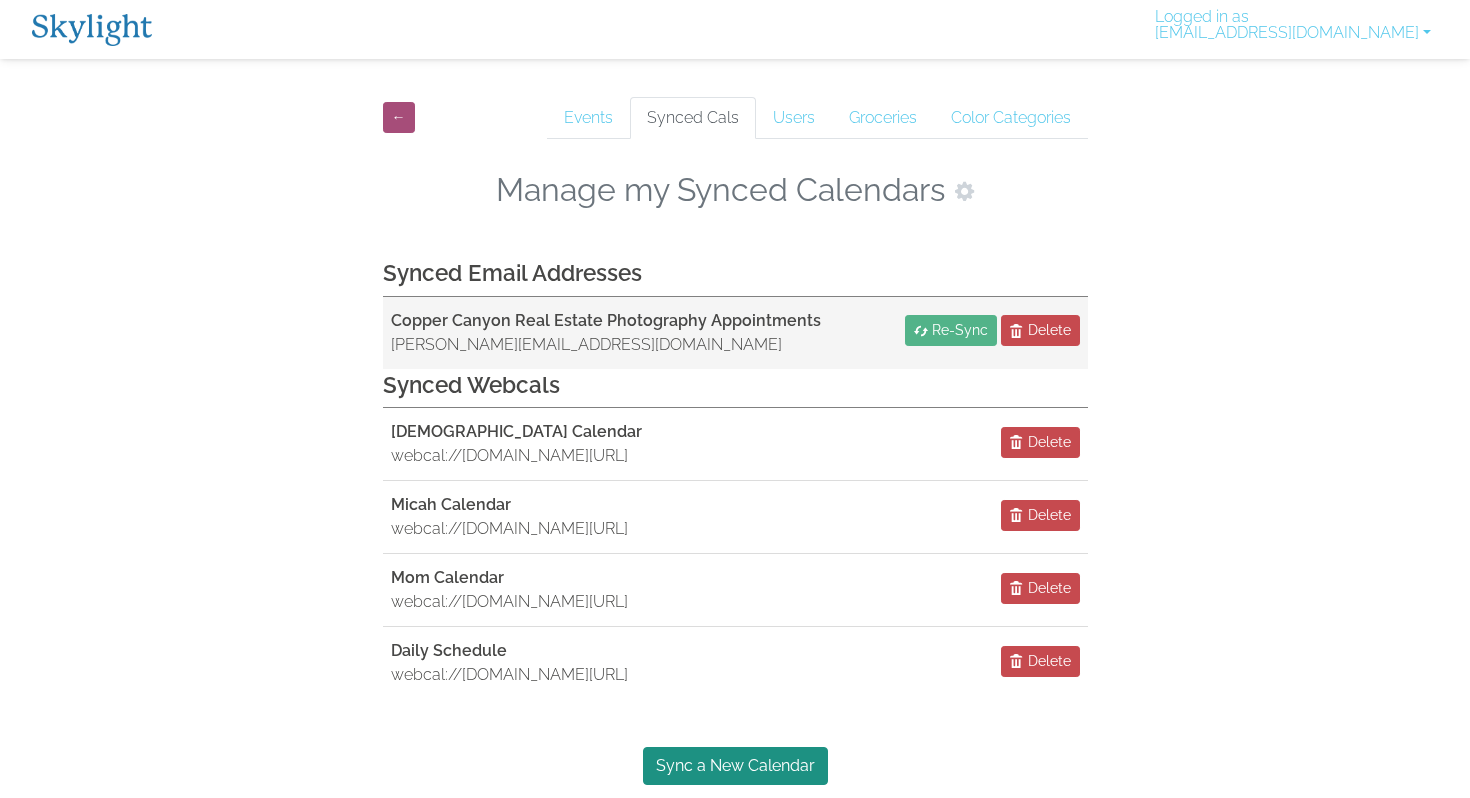 scroll, scrollTop: 0, scrollLeft: 0, axis: both 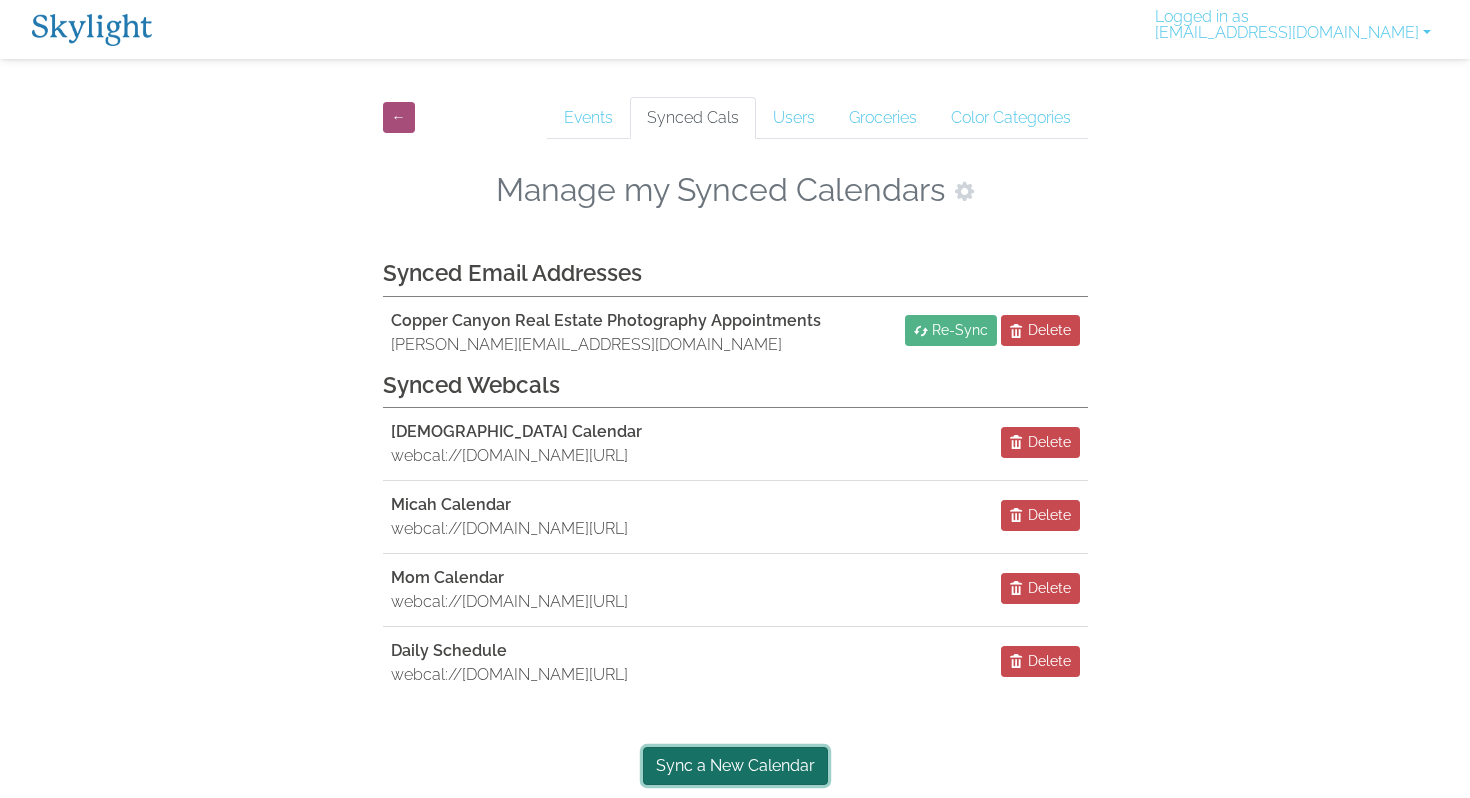 click on "Sync a New Calendar" at bounding box center (735, 766) 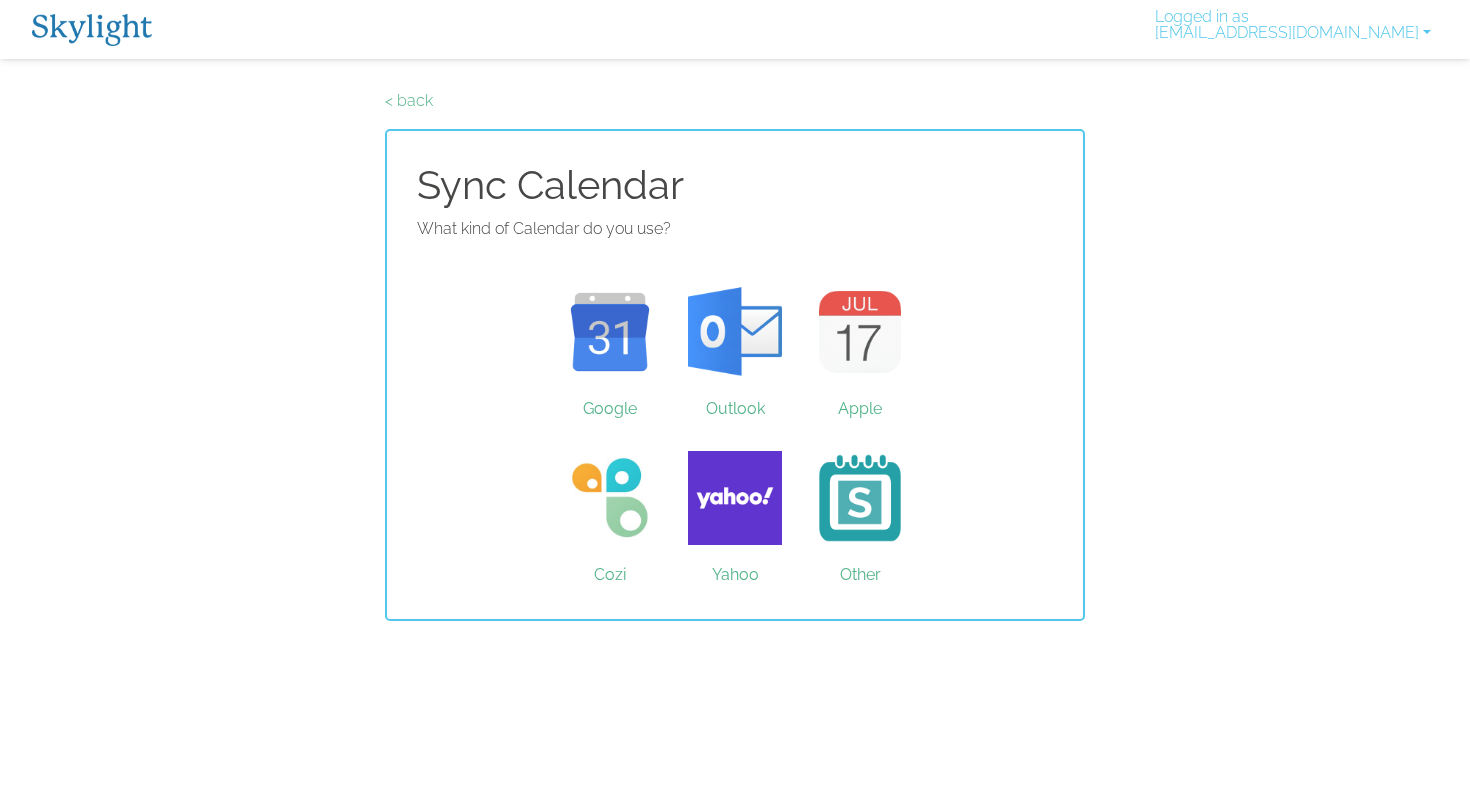 scroll, scrollTop: 0, scrollLeft: 0, axis: both 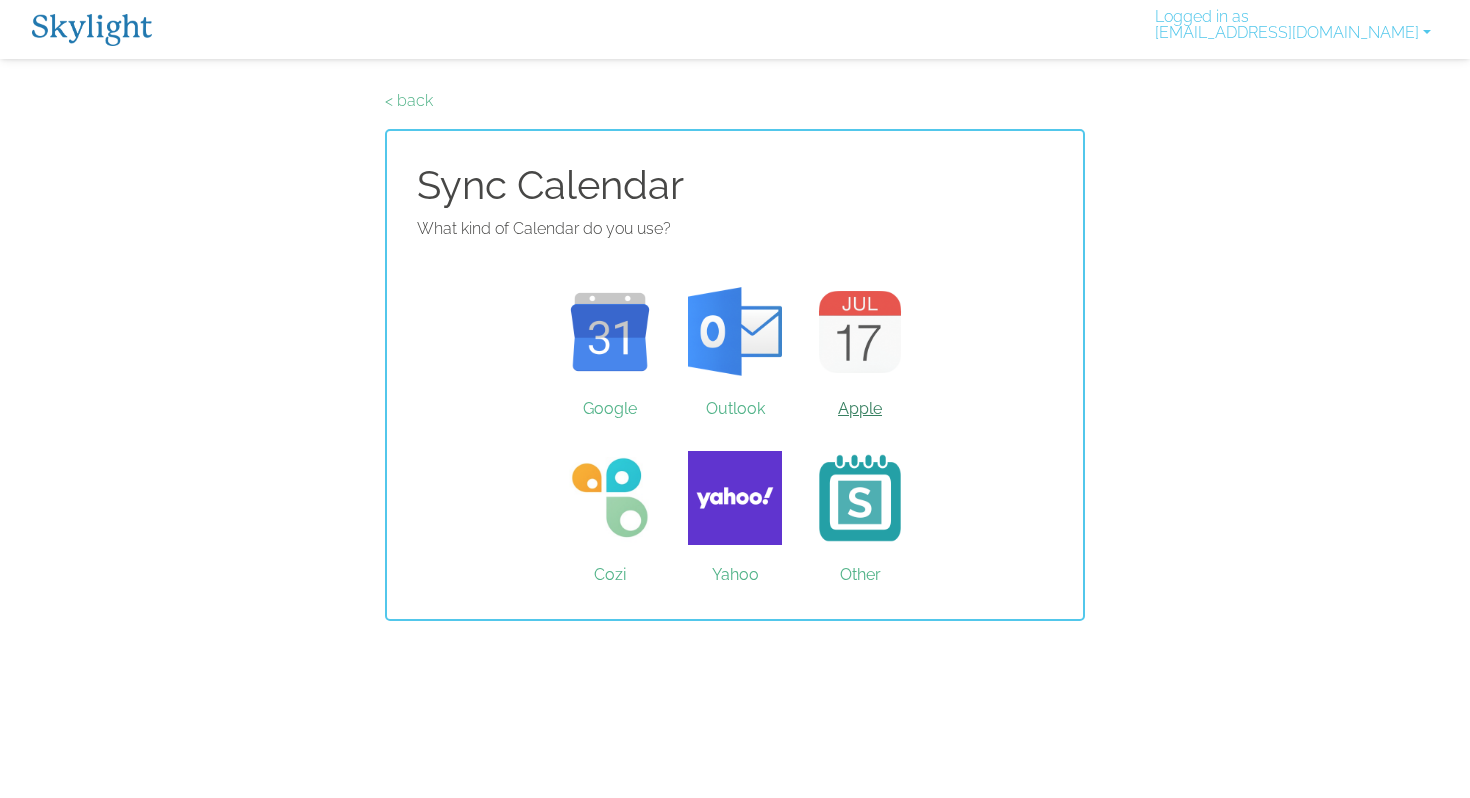 click on "Apple" at bounding box center [860, 332] 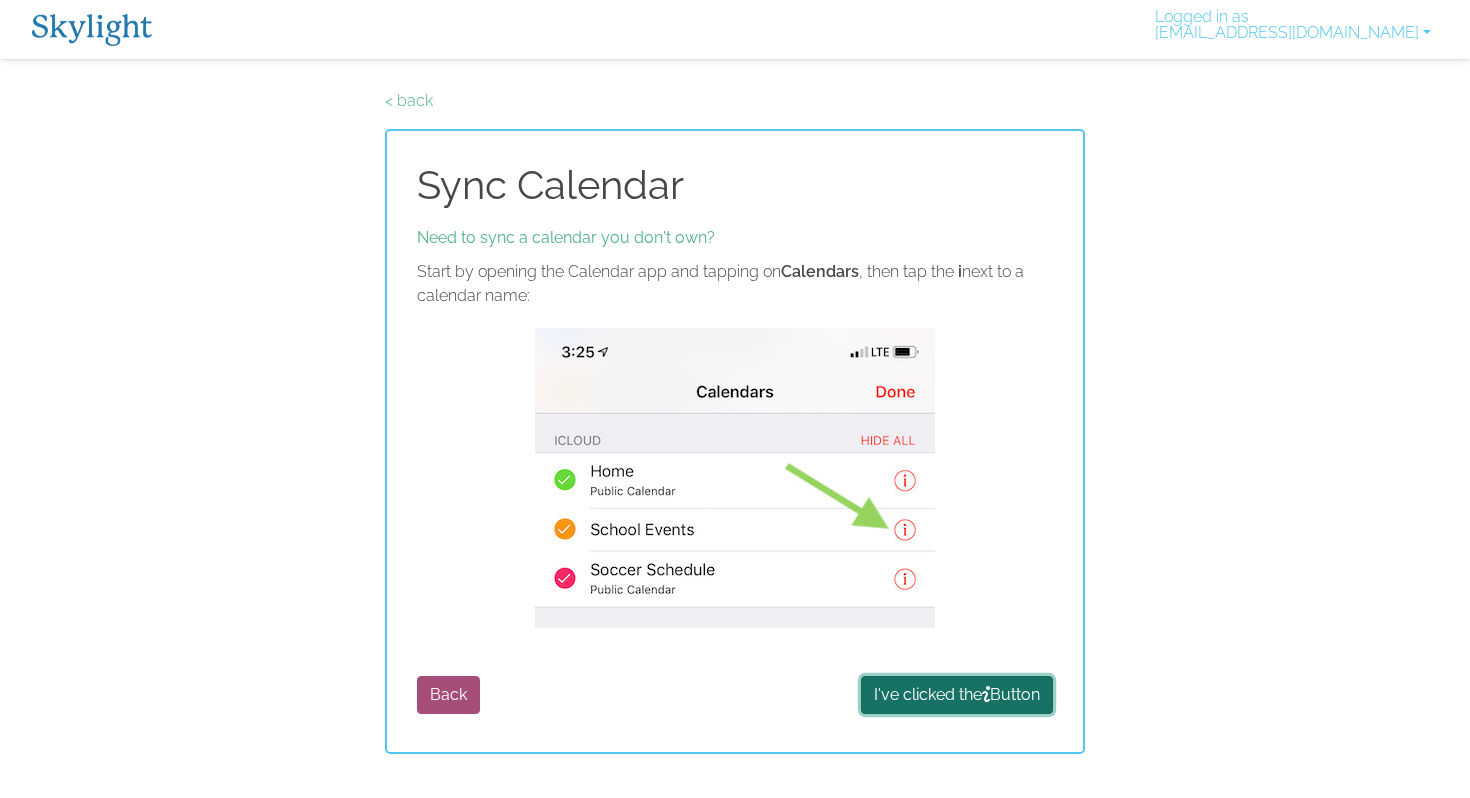 click on "I've clicked the   Button" at bounding box center (957, 695) 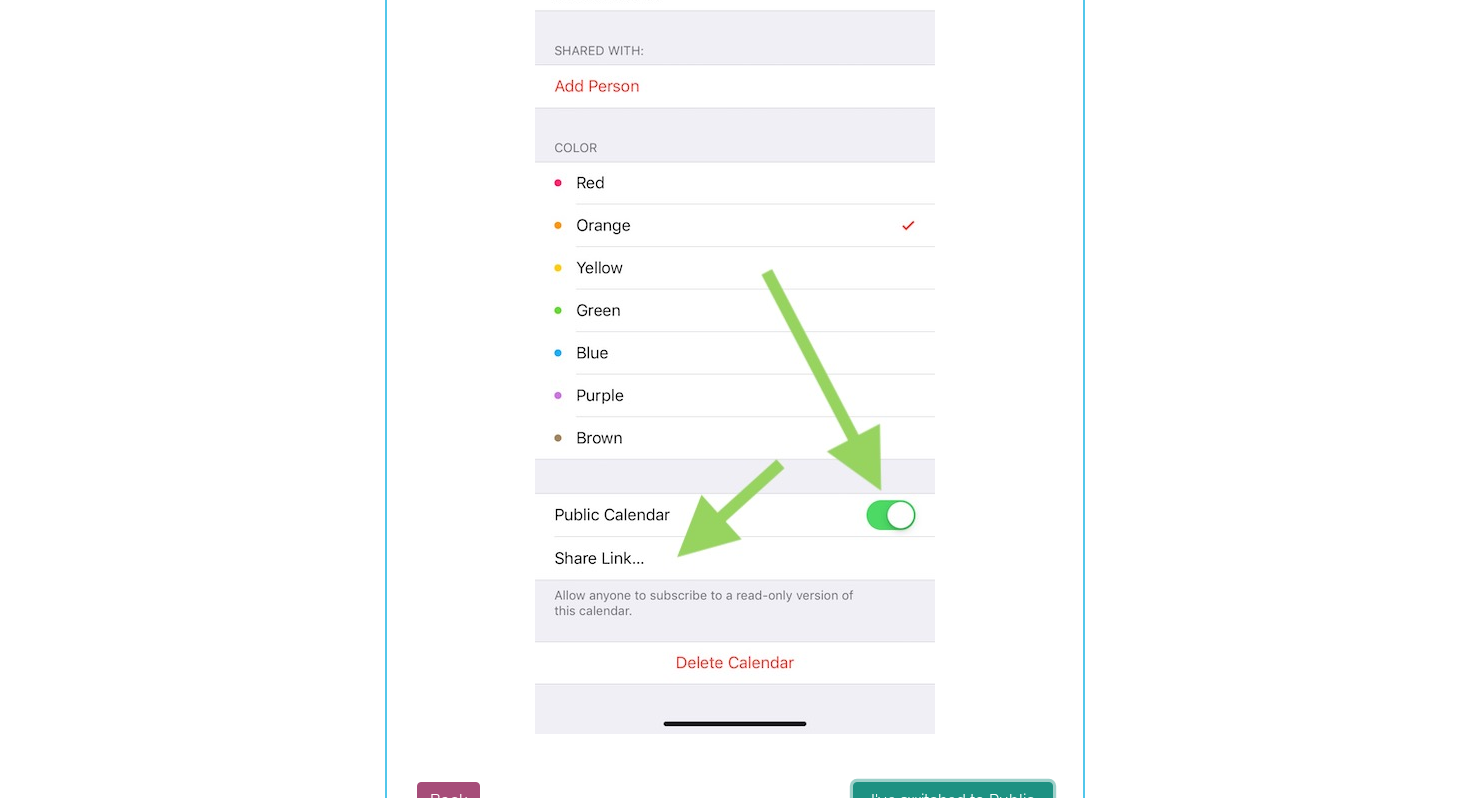 scroll, scrollTop: 479, scrollLeft: 0, axis: vertical 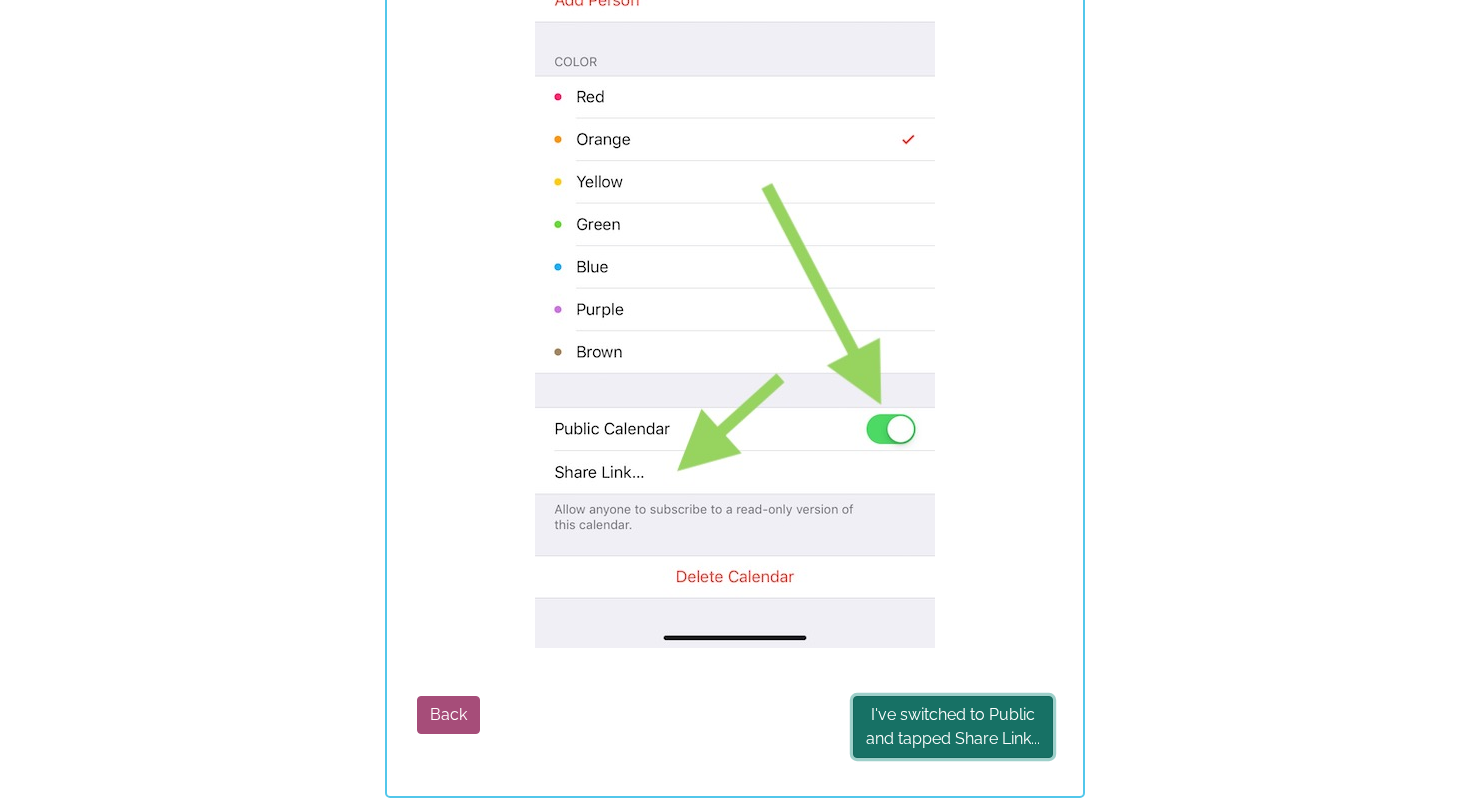 click on "I've switched to Public and tapped Share Link..." at bounding box center (953, 727) 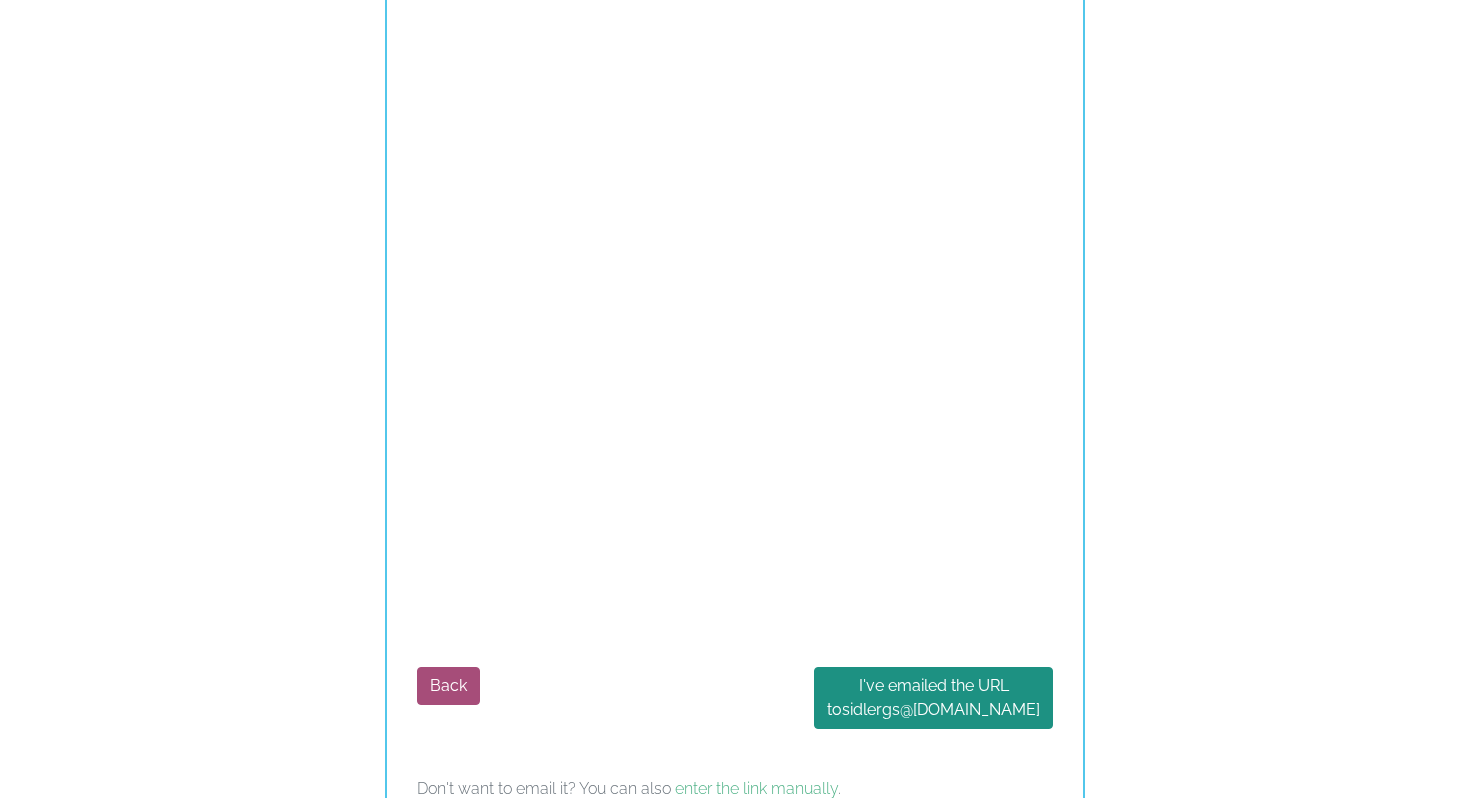 scroll, scrollTop: 1159, scrollLeft: 0, axis: vertical 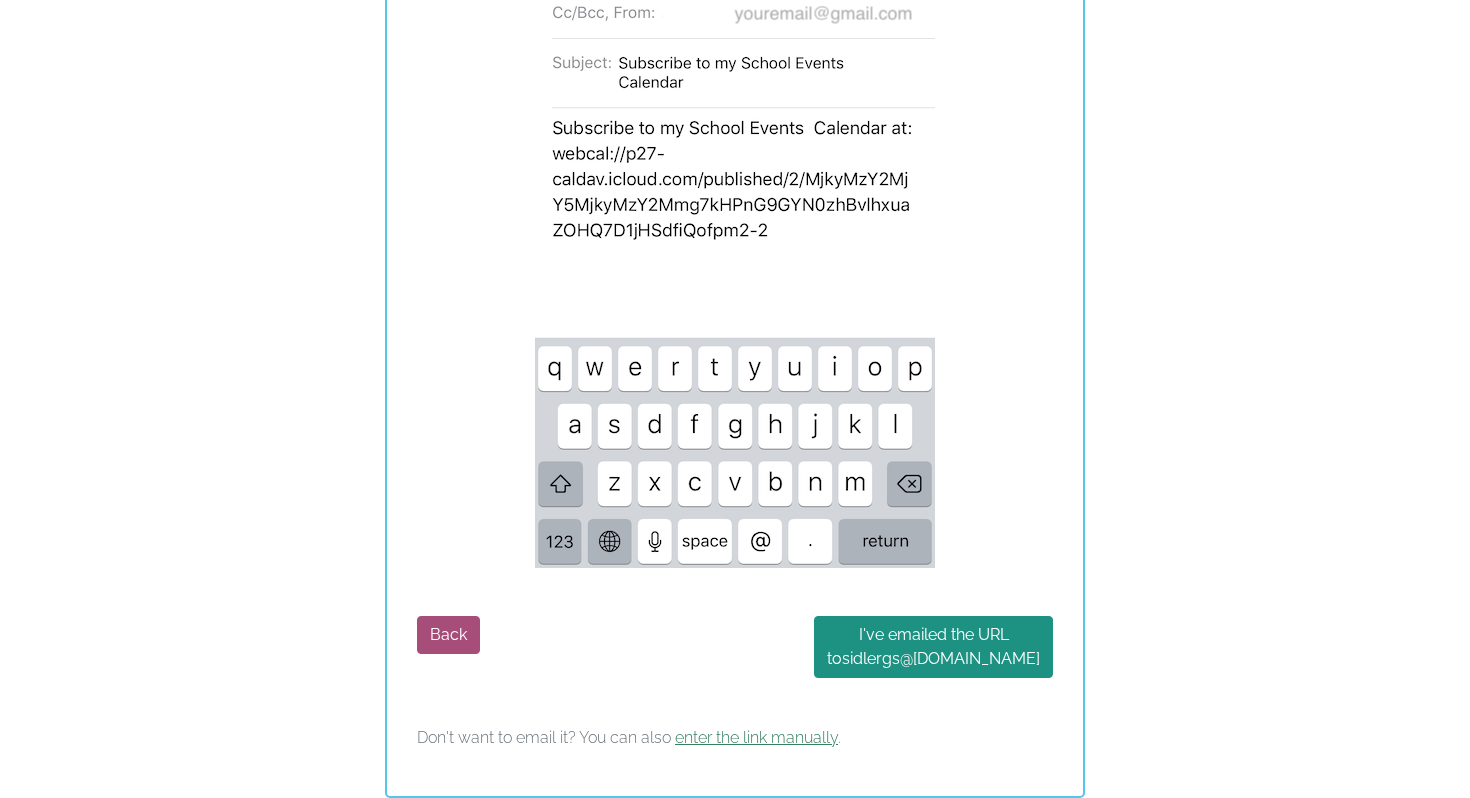 click on "enter the link manually" at bounding box center [756, 737] 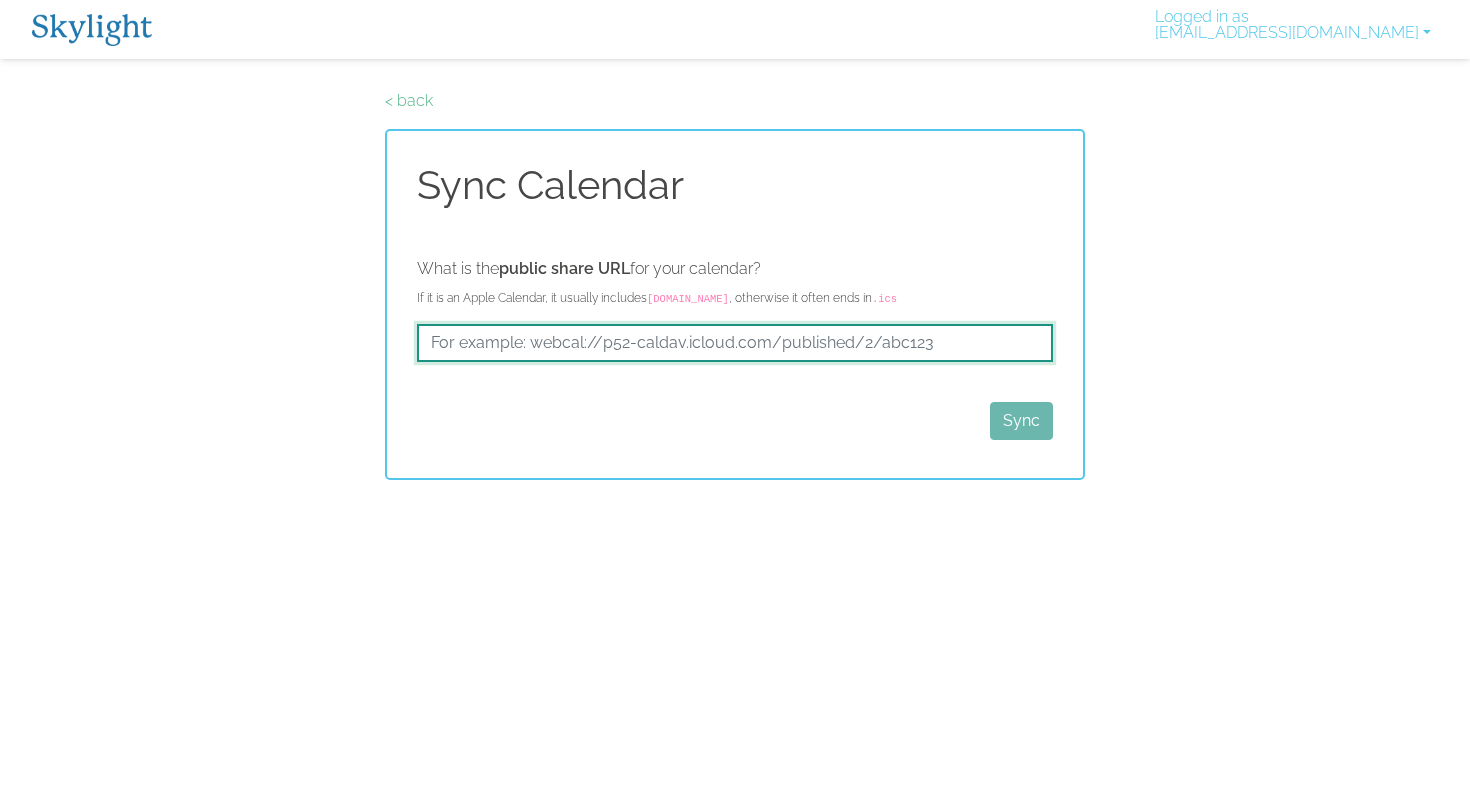 click at bounding box center [735, 343] 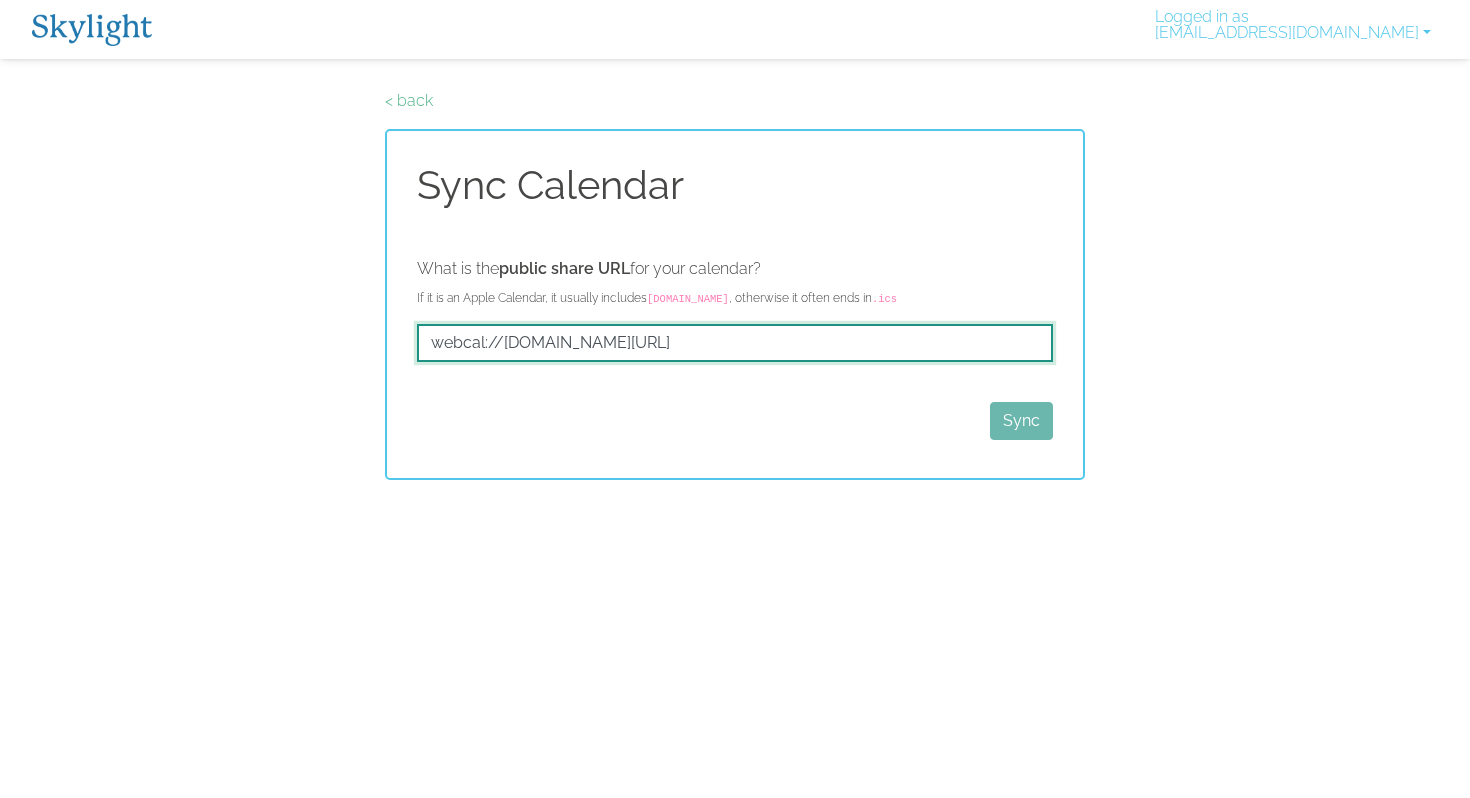 scroll, scrollTop: 0, scrollLeft: 733, axis: horizontal 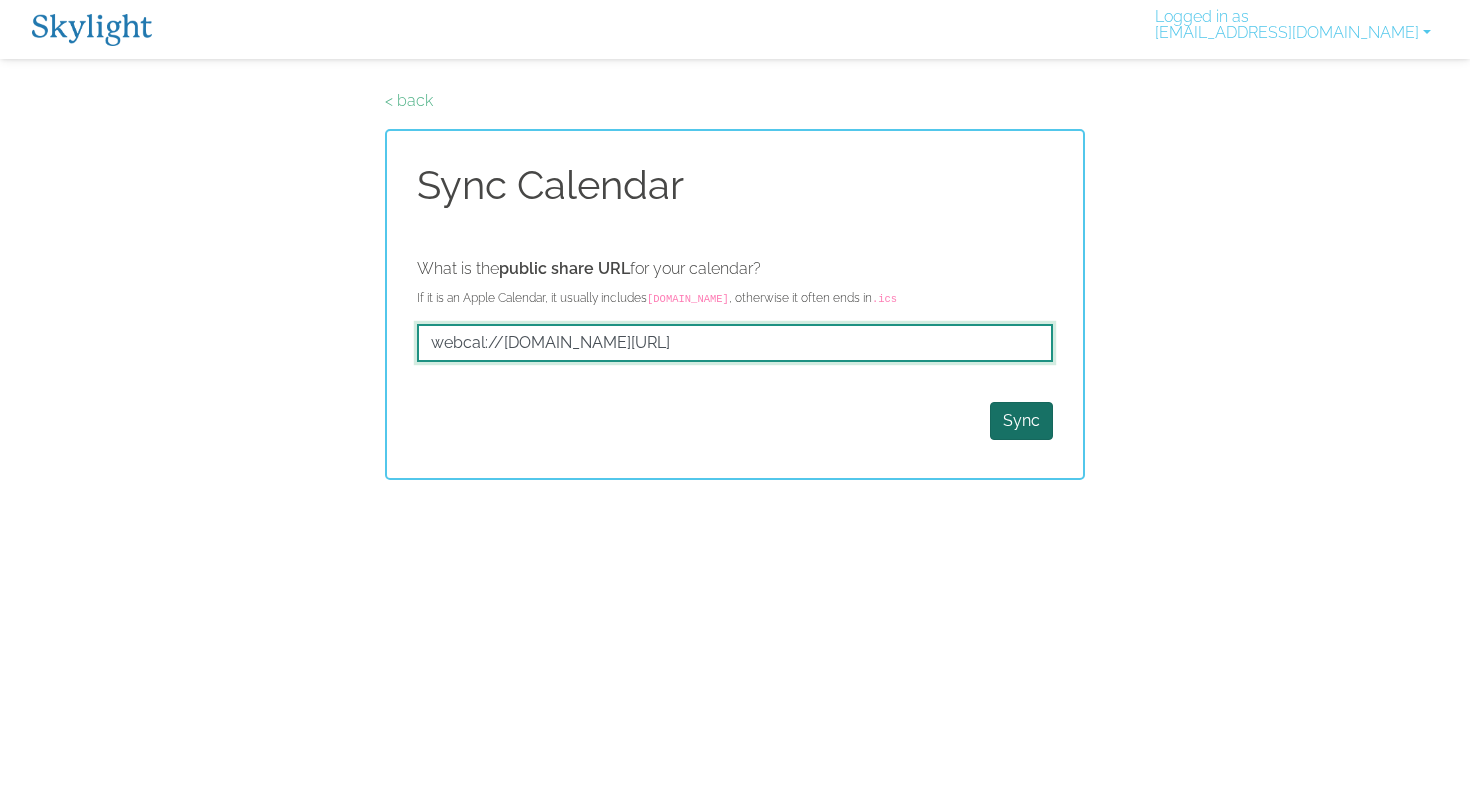 type on "webcal://[DOMAIN_NAME][URL]" 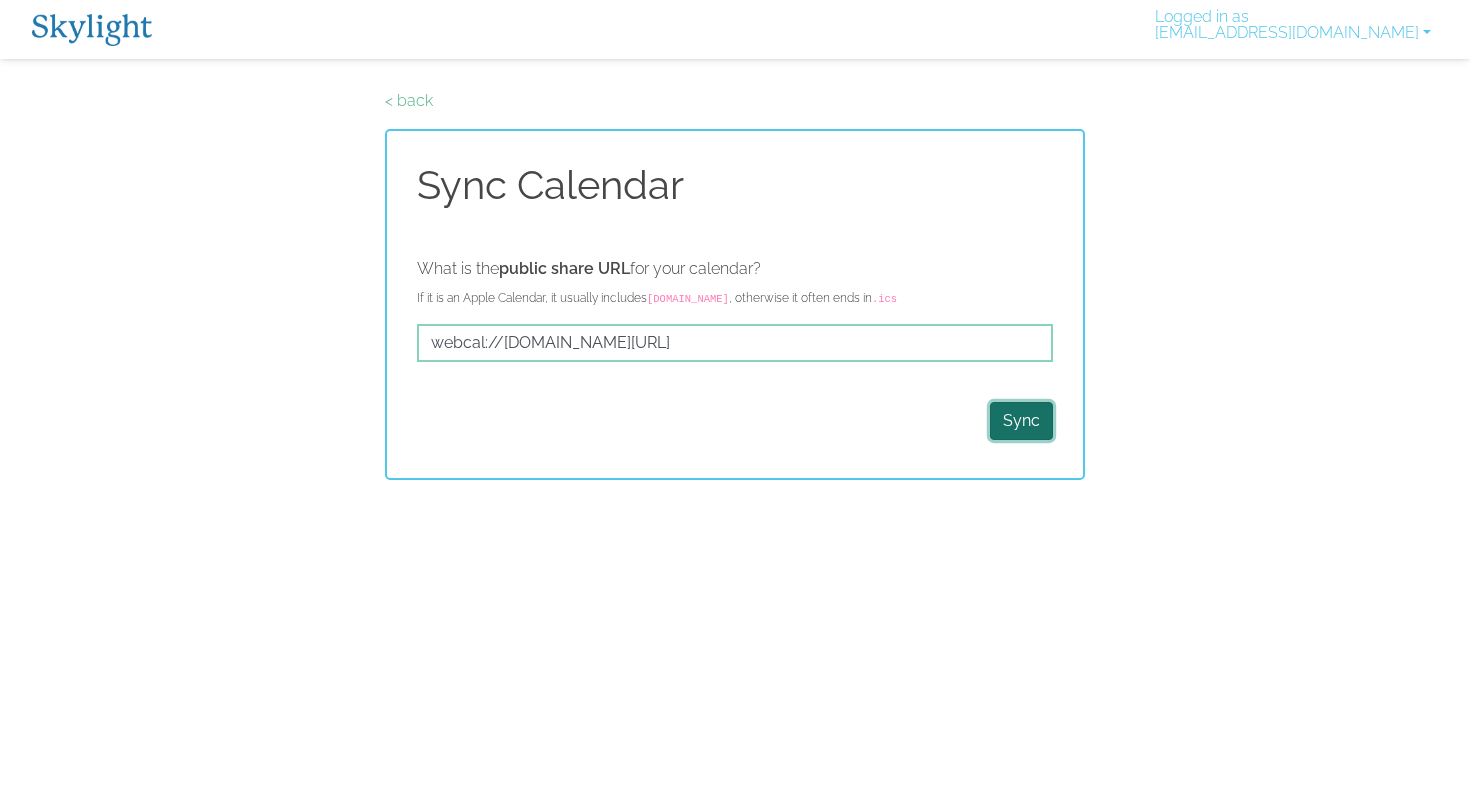 click on "Sync" at bounding box center (1021, 421) 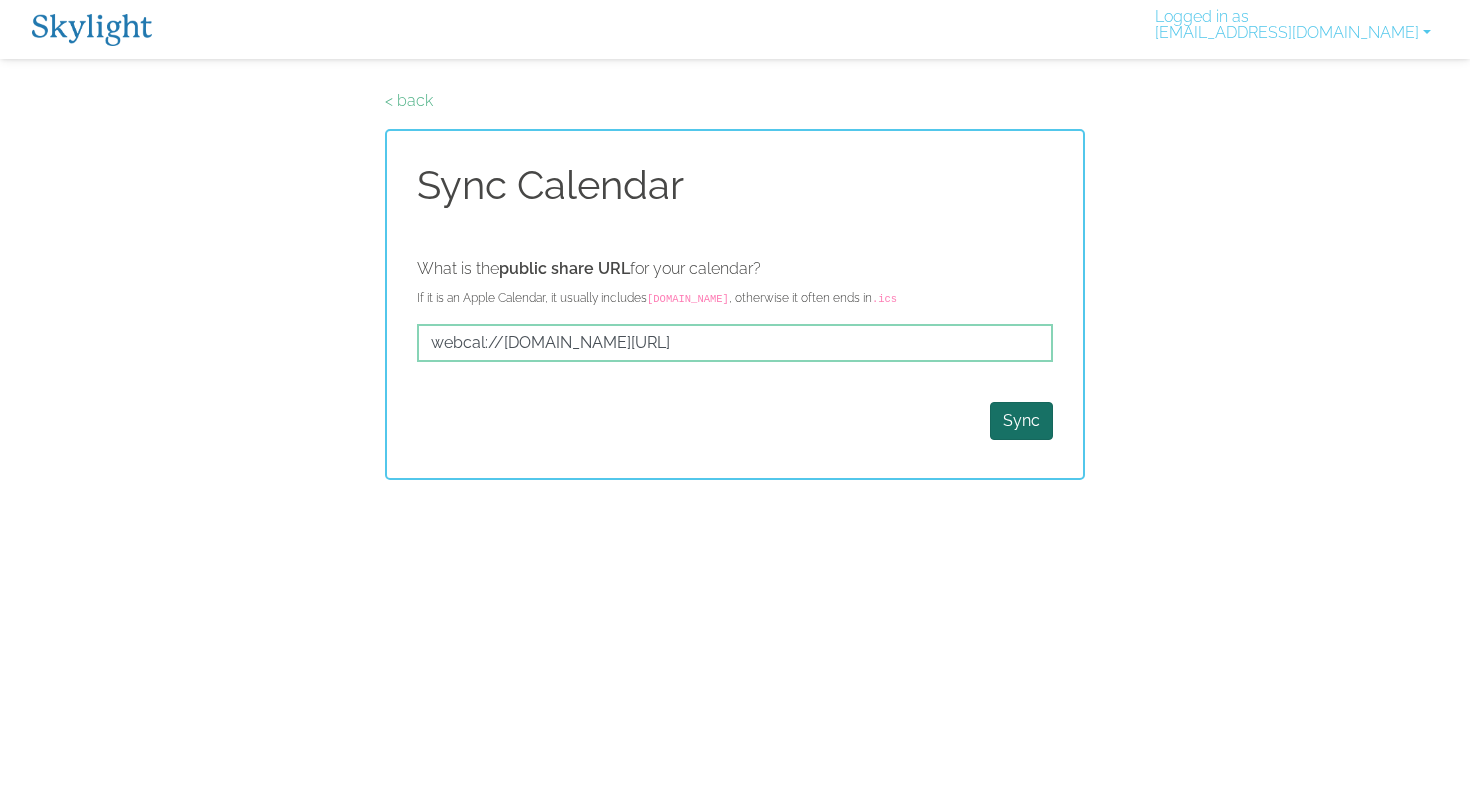 scroll, scrollTop: 0, scrollLeft: 0, axis: both 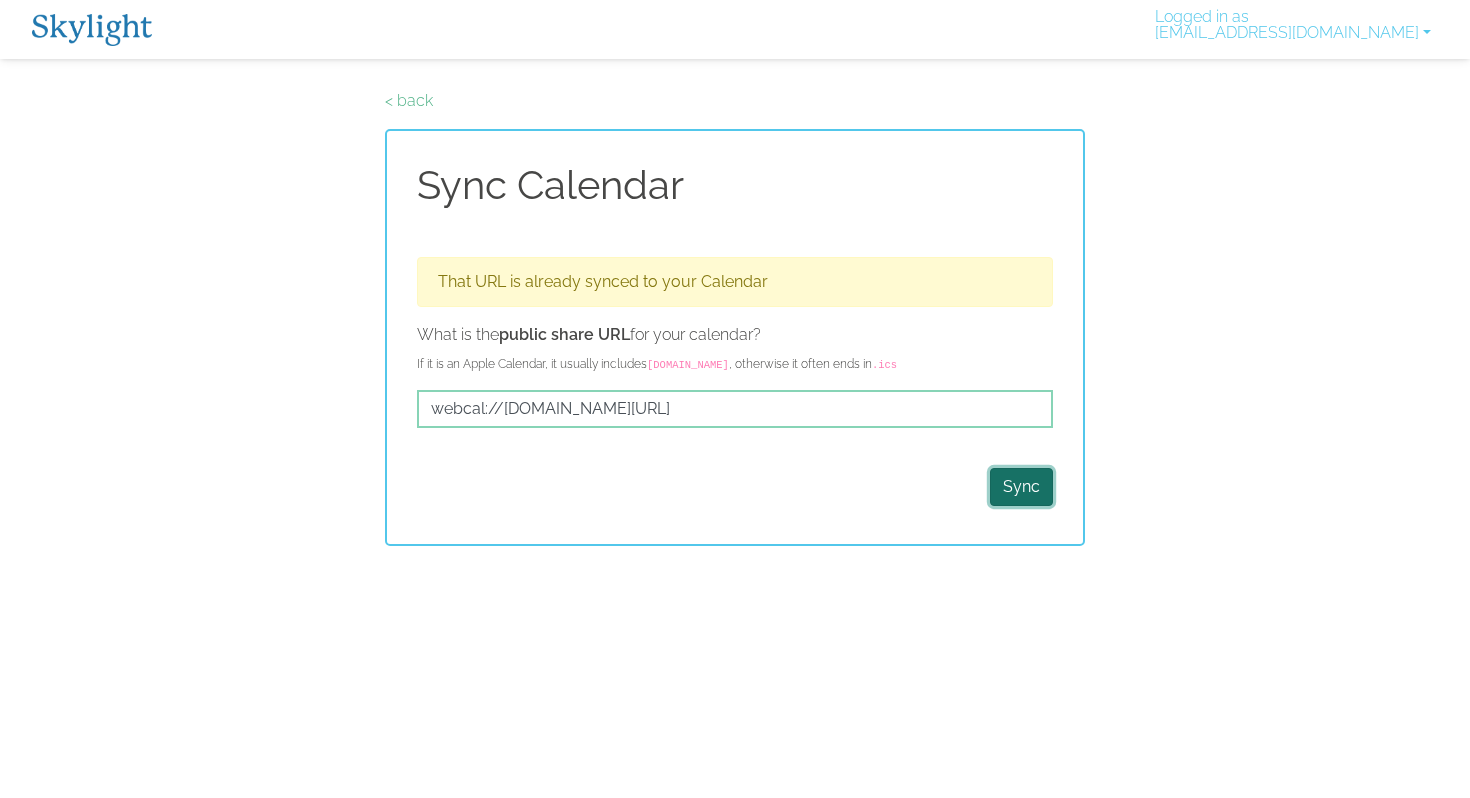 click on "Sync" at bounding box center [1021, 487] 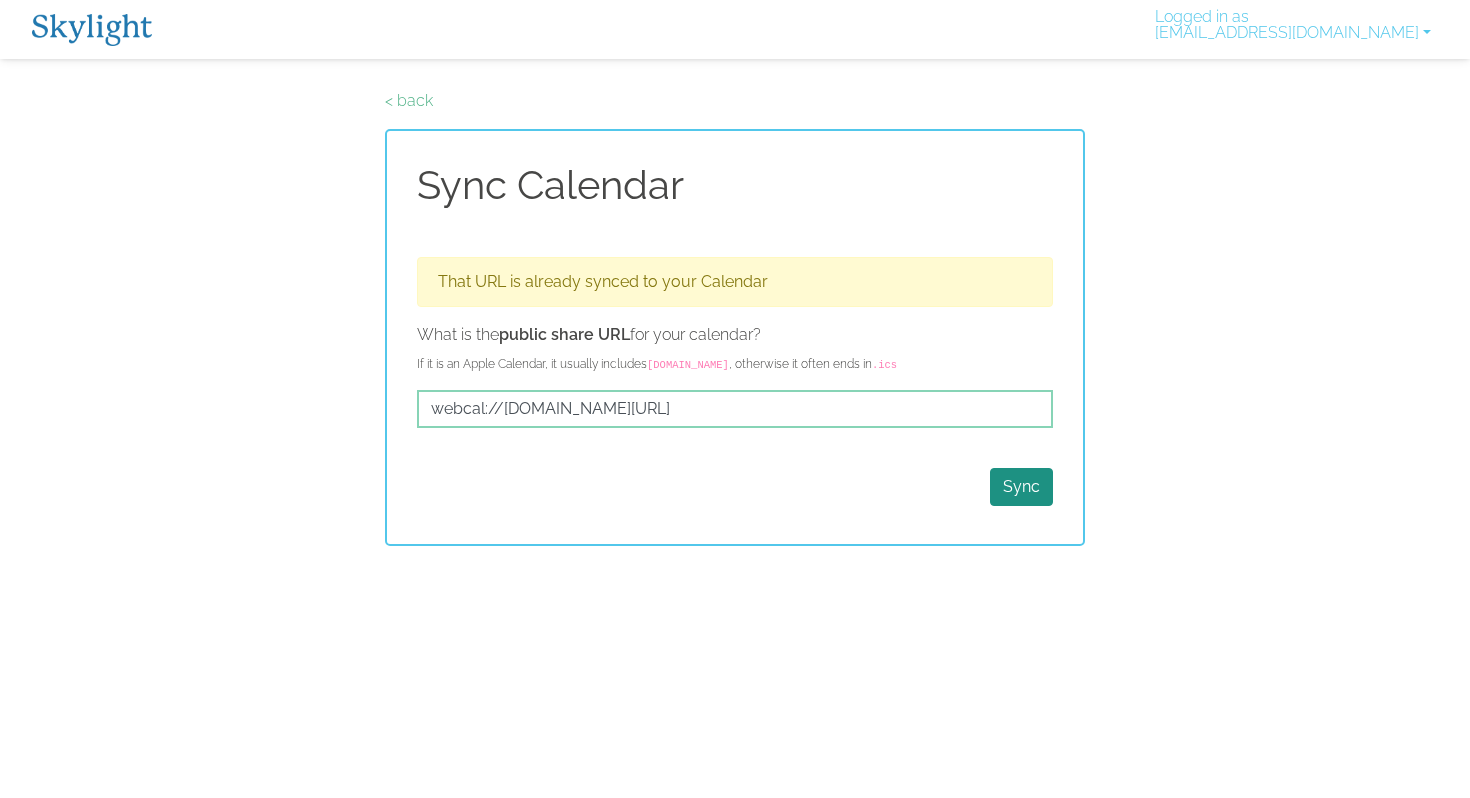 click at bounding box center (92, 30) 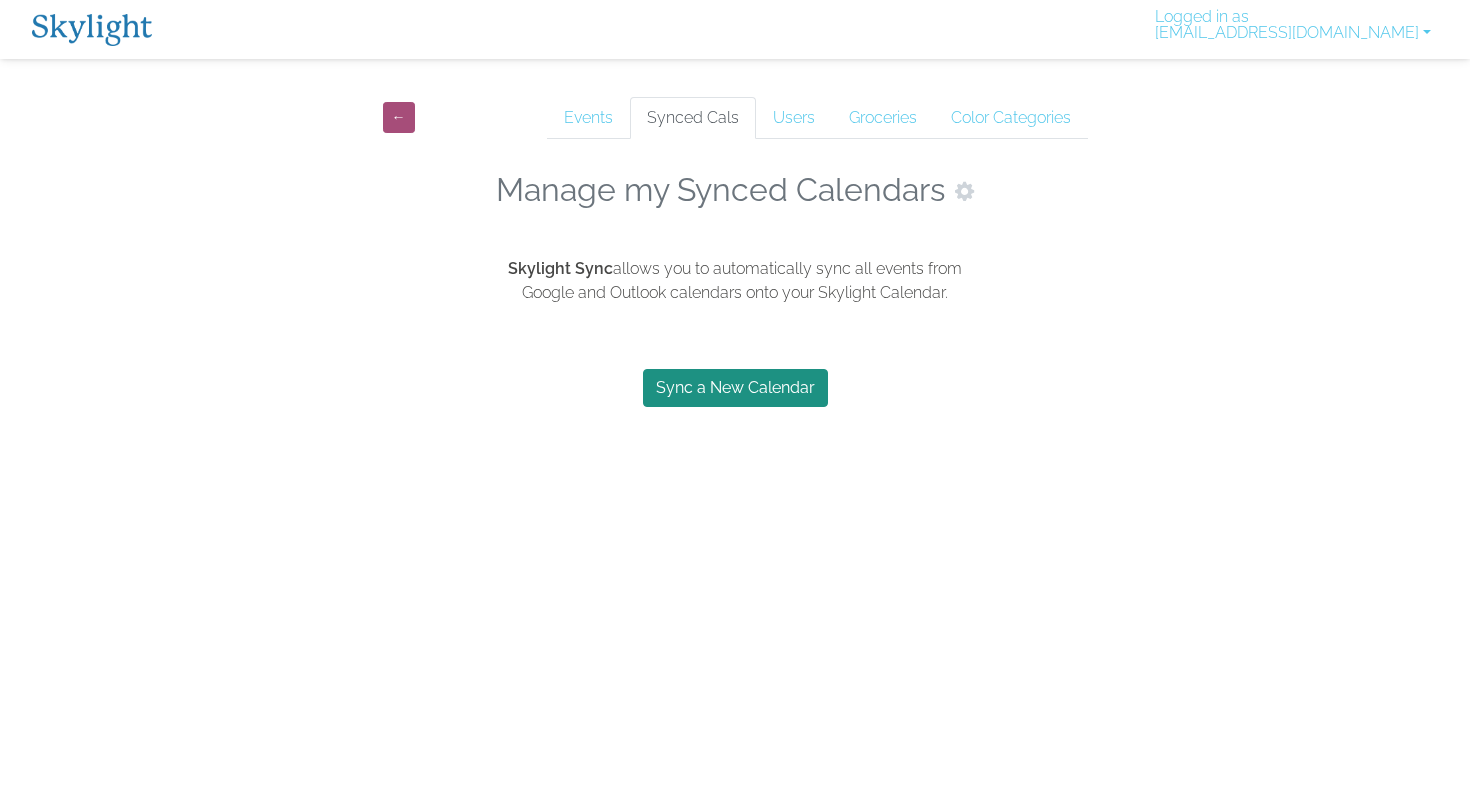 scroll, scrollTop: 0, scrollLeft: 0, axis: both 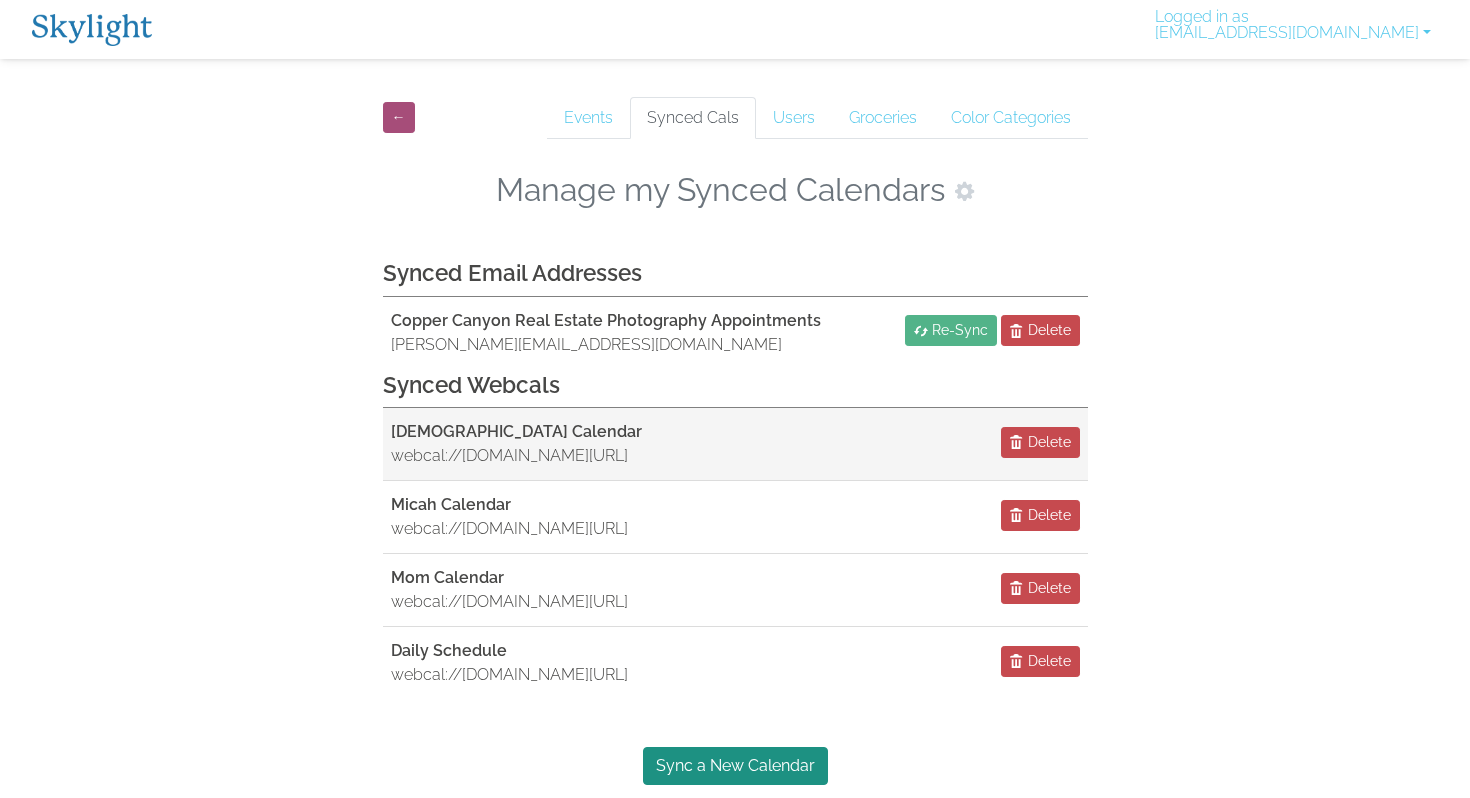 drag, startPoint x: 0, startPoint y: 0, endPoint x: 655, endPoint y: 511, distance: 830.75024 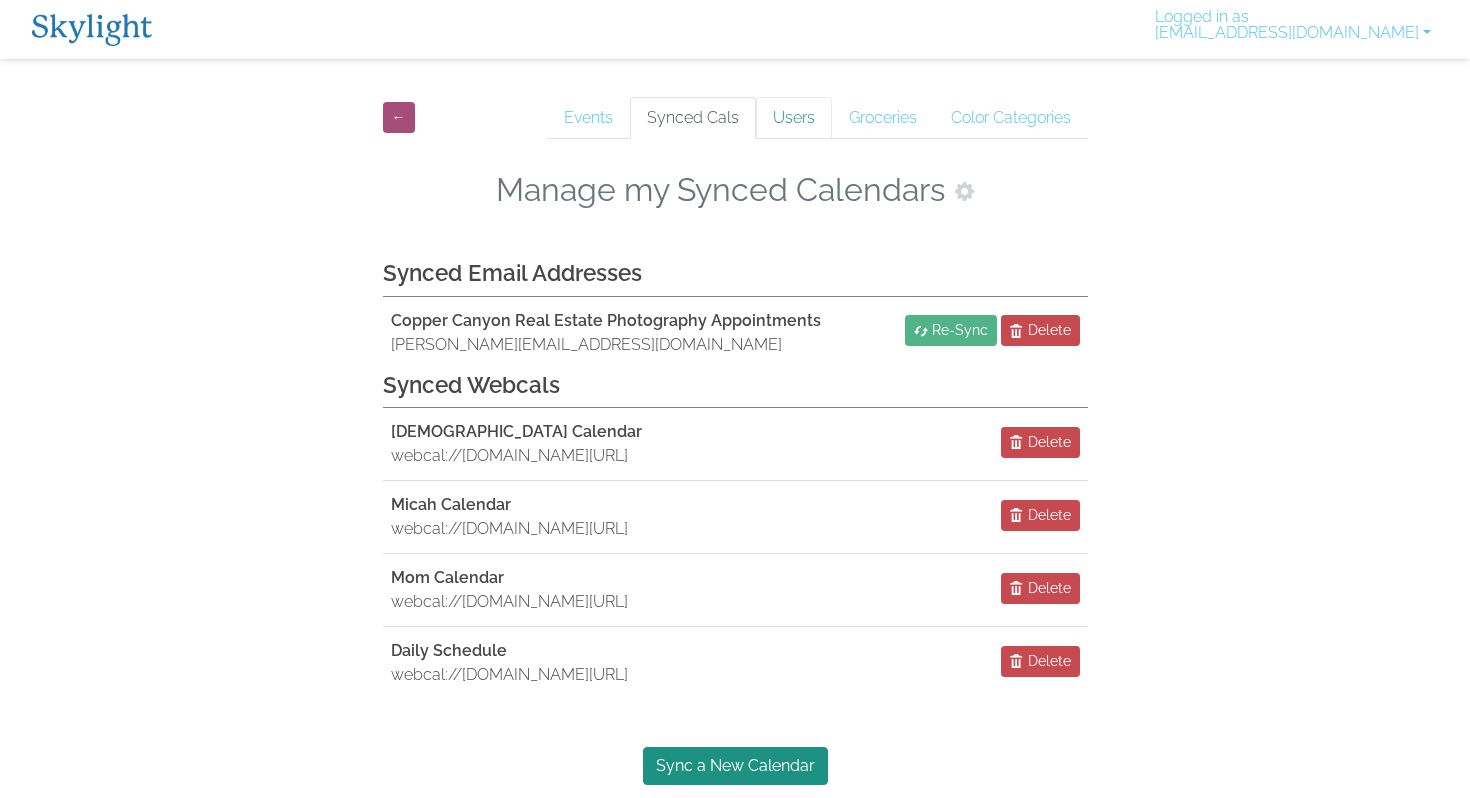 click on "Users" at bounding box center (794, 118) 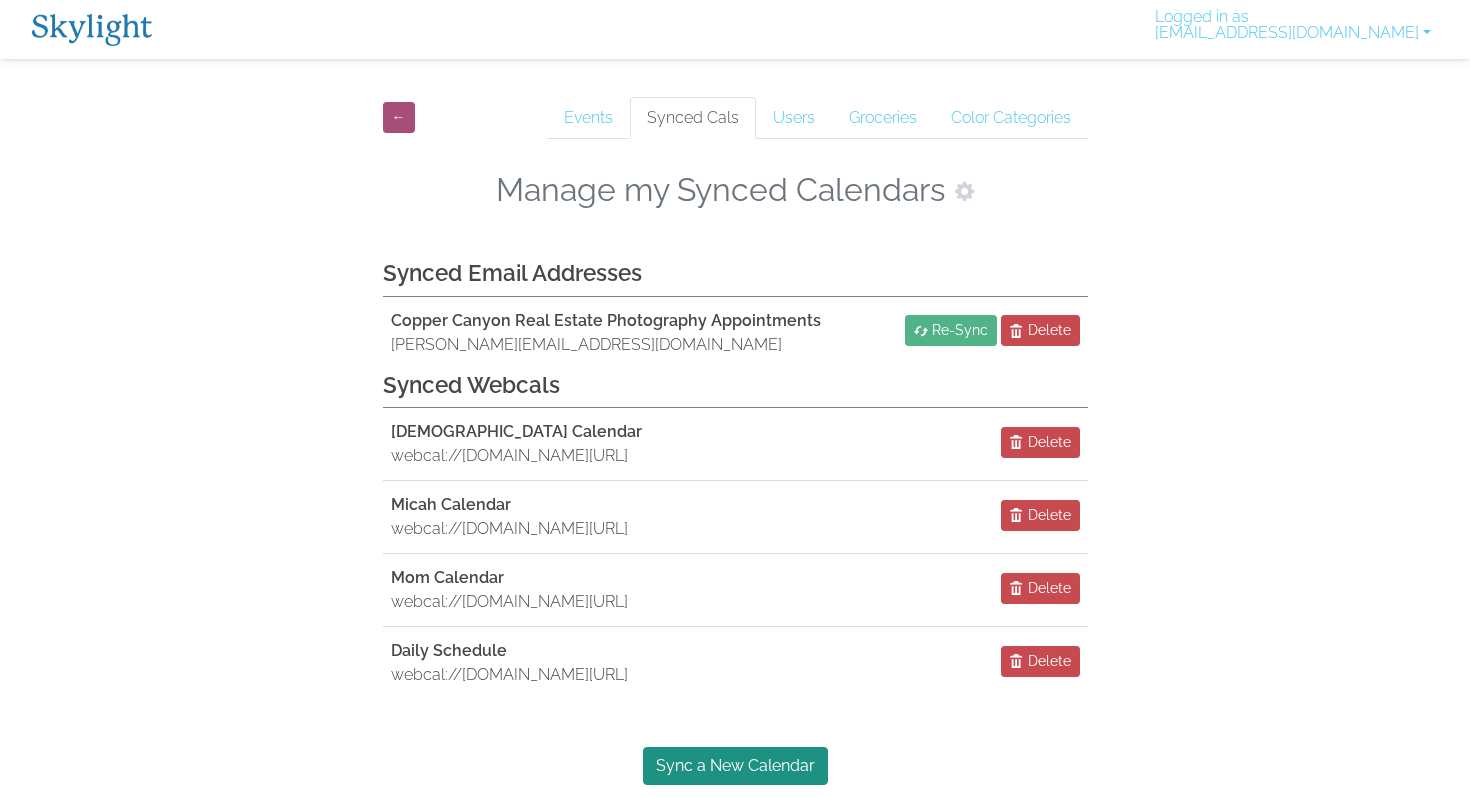 scroll, scrollTop: 0, scrollLeft: 0, axis: both 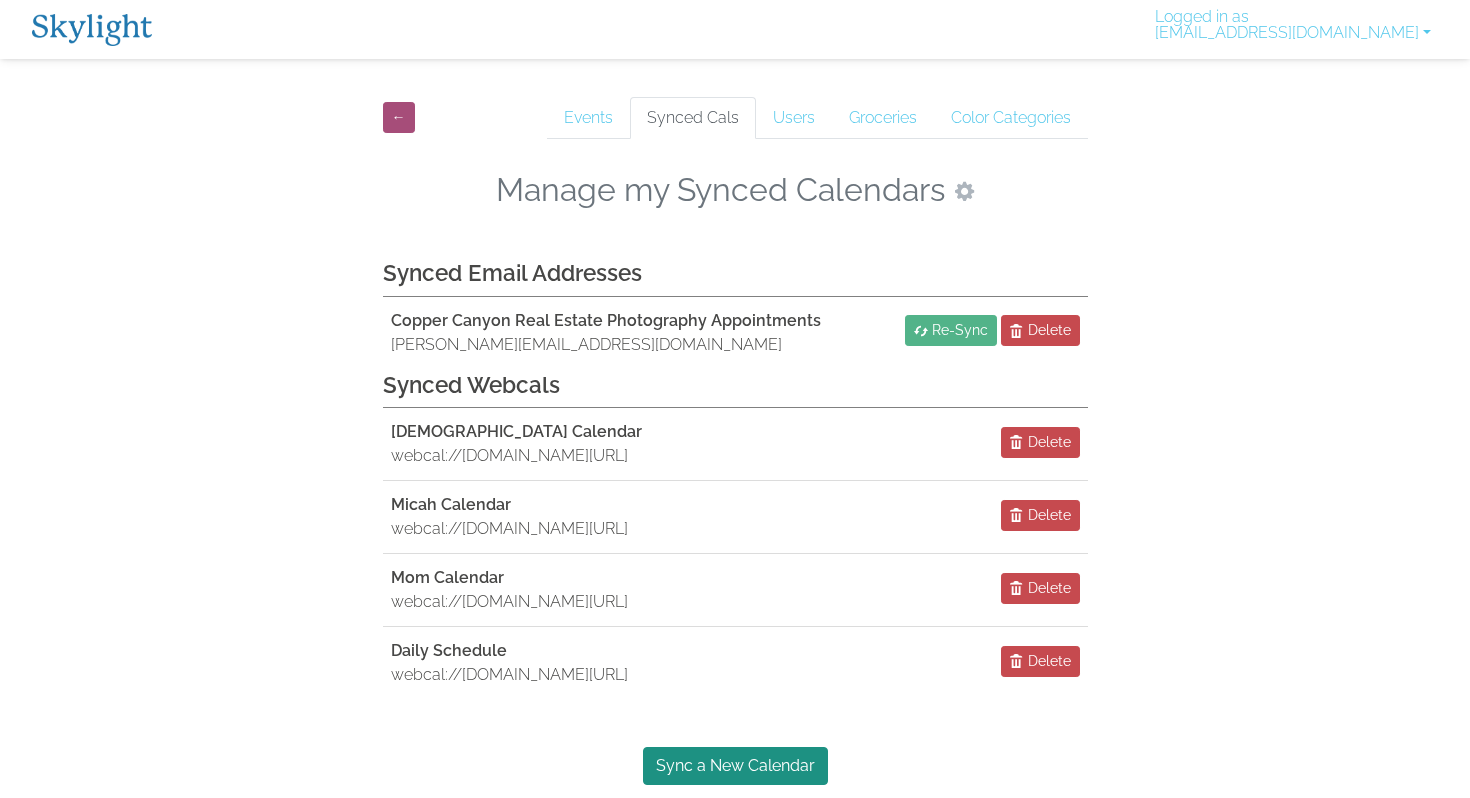 click at bounding box center (964, 191) 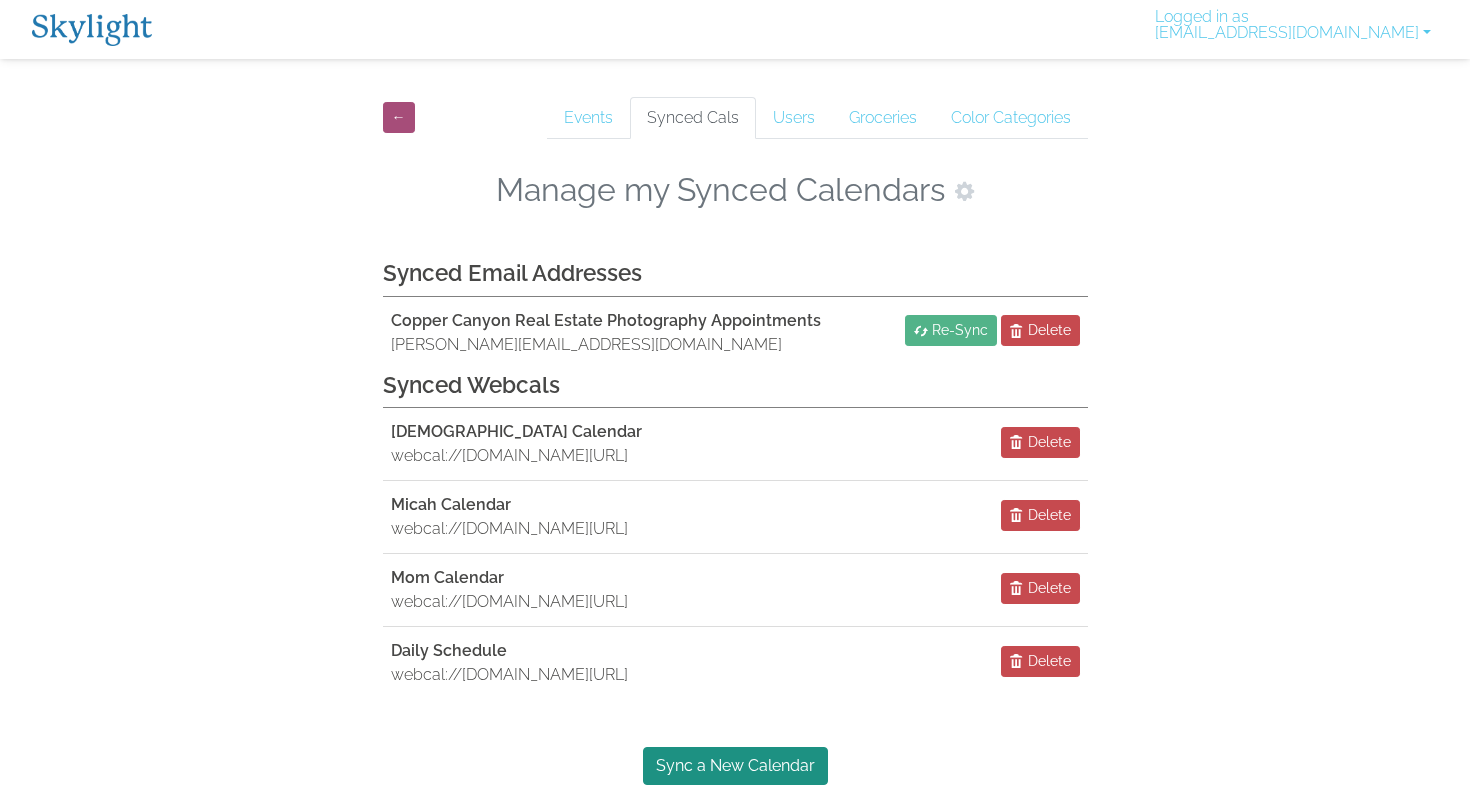 scroll, scrollTop: 0, scrollLeft: 0, axis: both 